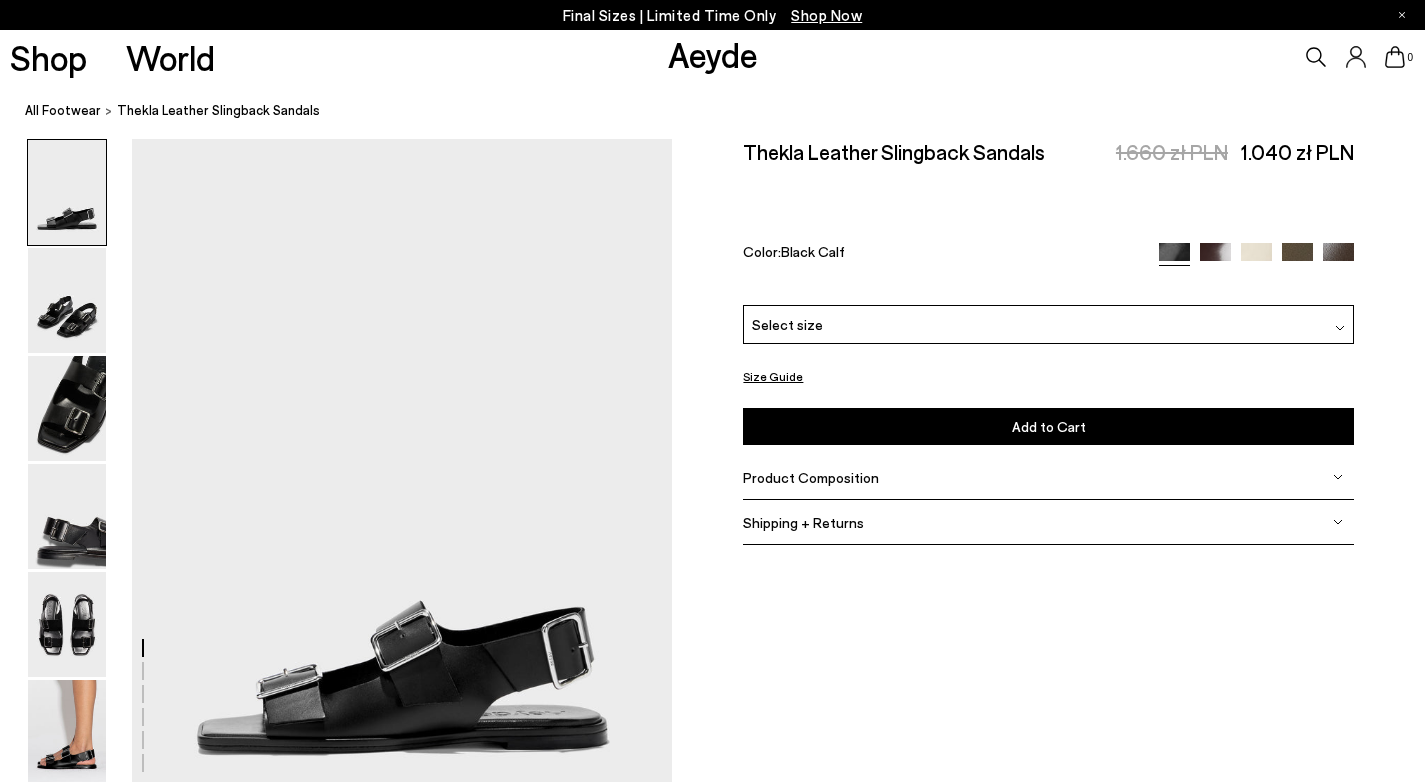 scroll, scrollTop: 0, scrollLeft: 0, axis: both 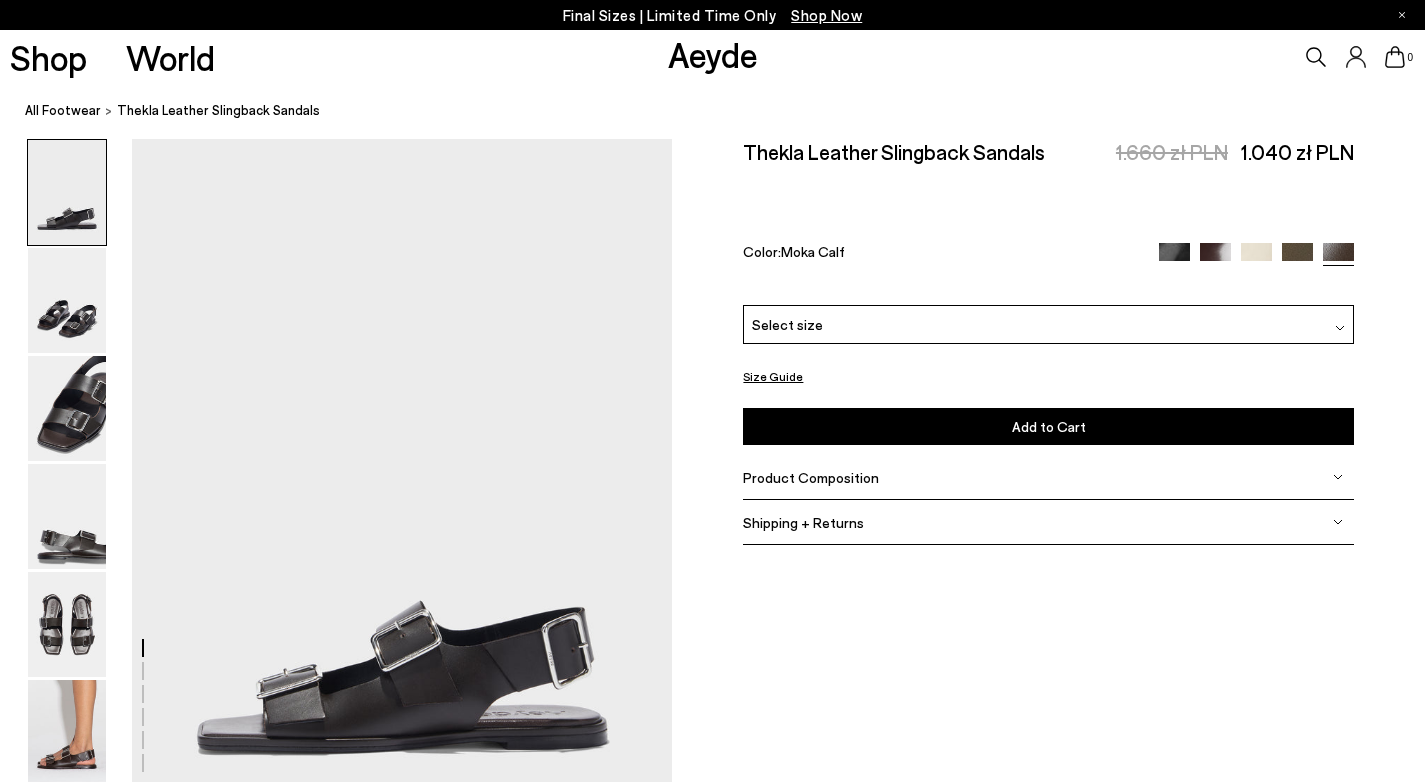 click at bounding box center (1297, 258) 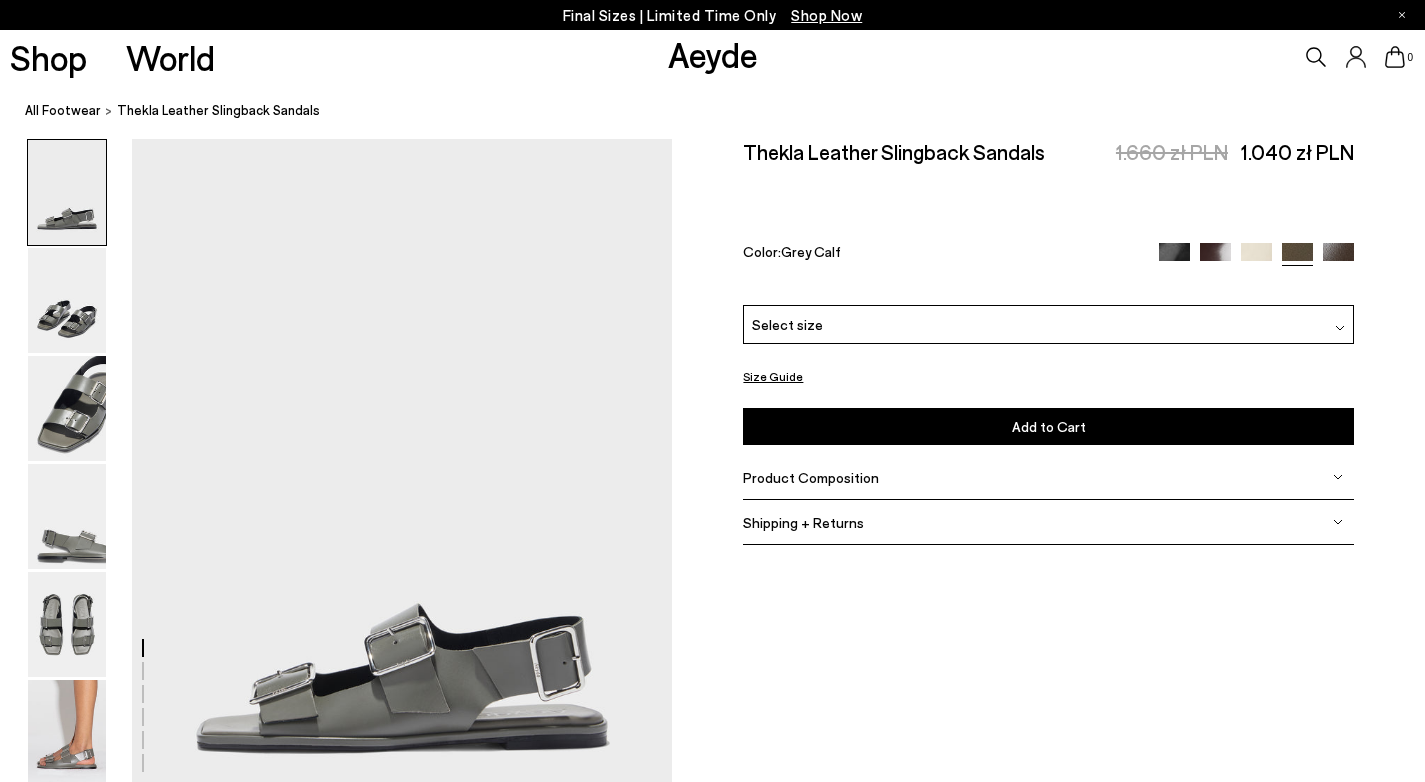 click on "Select size" at bounding box center (1048, 324) 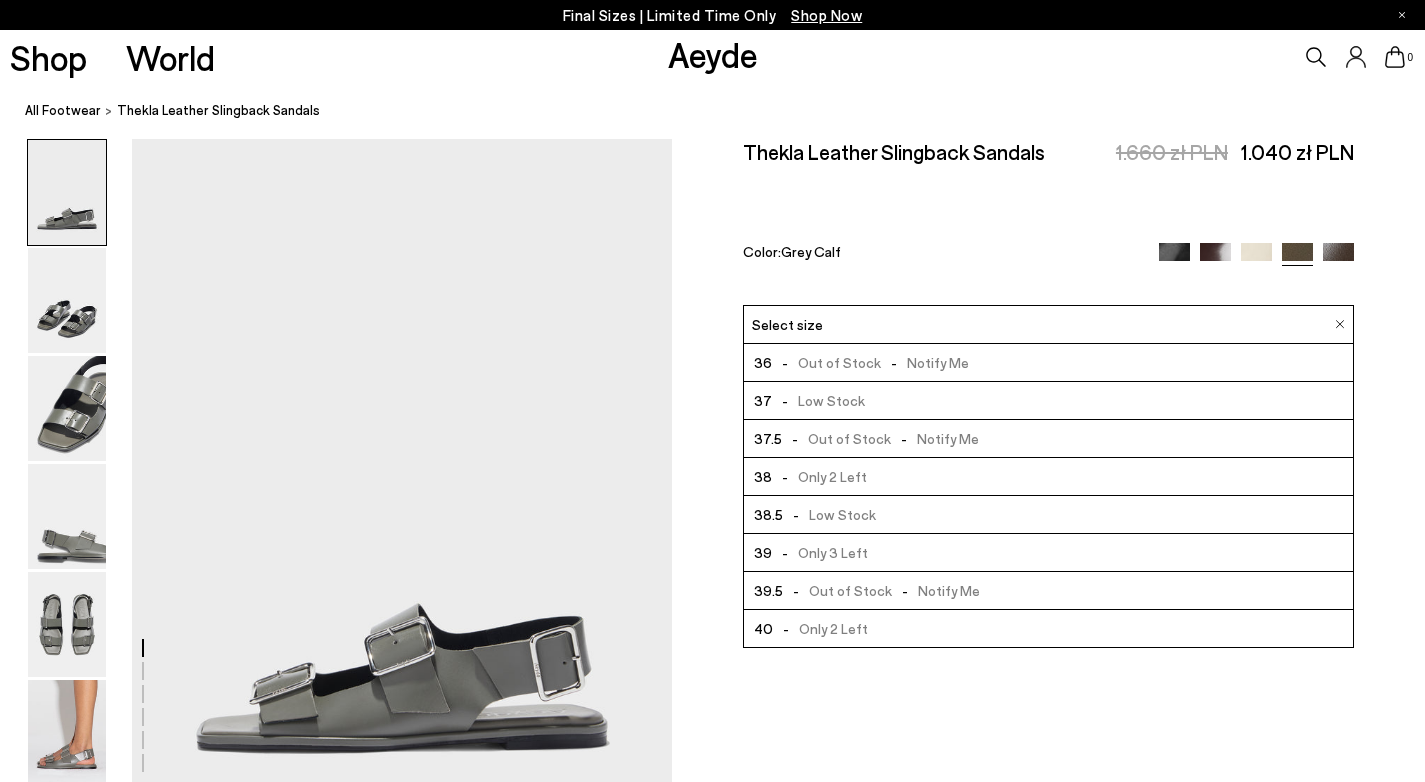 scroll, scrollTop: 115, scrollLeft: 0, axis: vertical 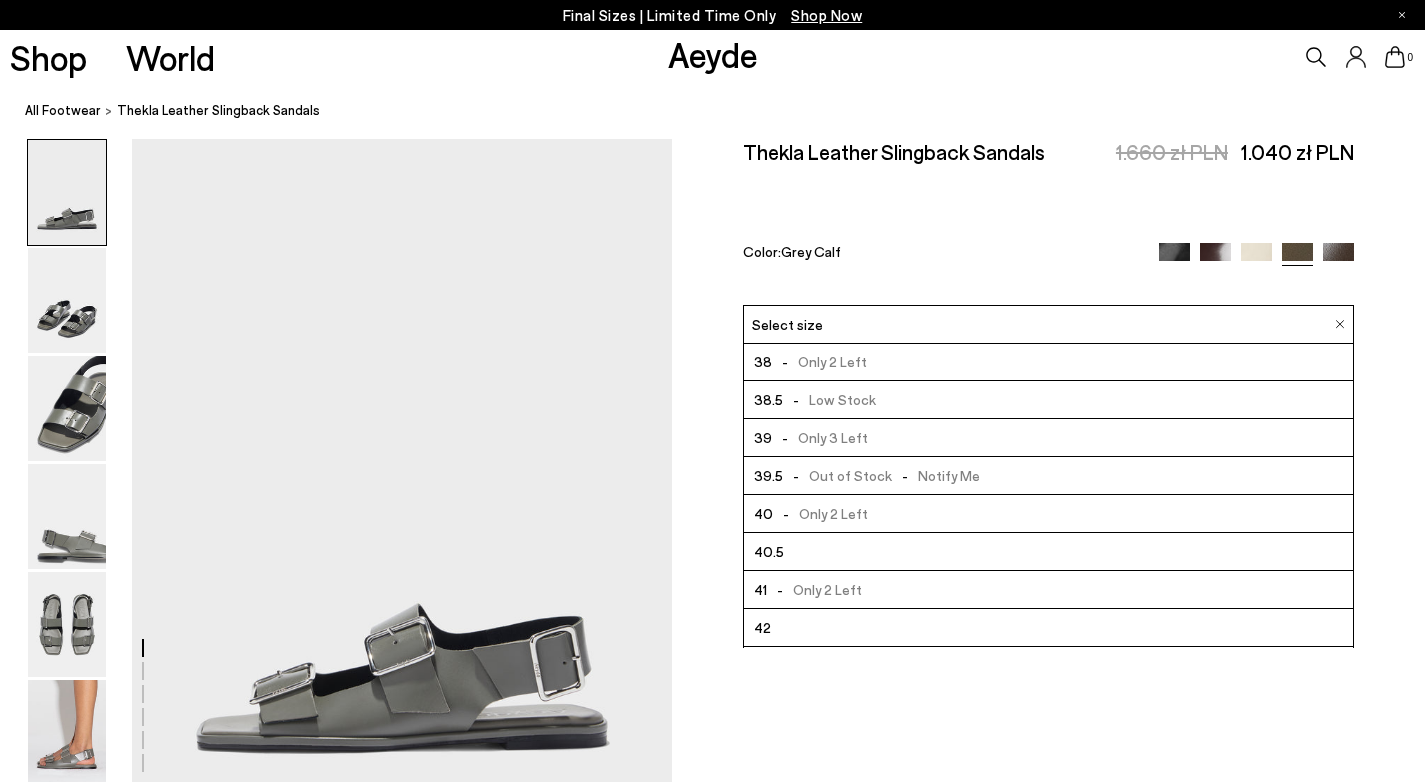 click on "Color:  Grey Calf" at bounding box center (941, 254) 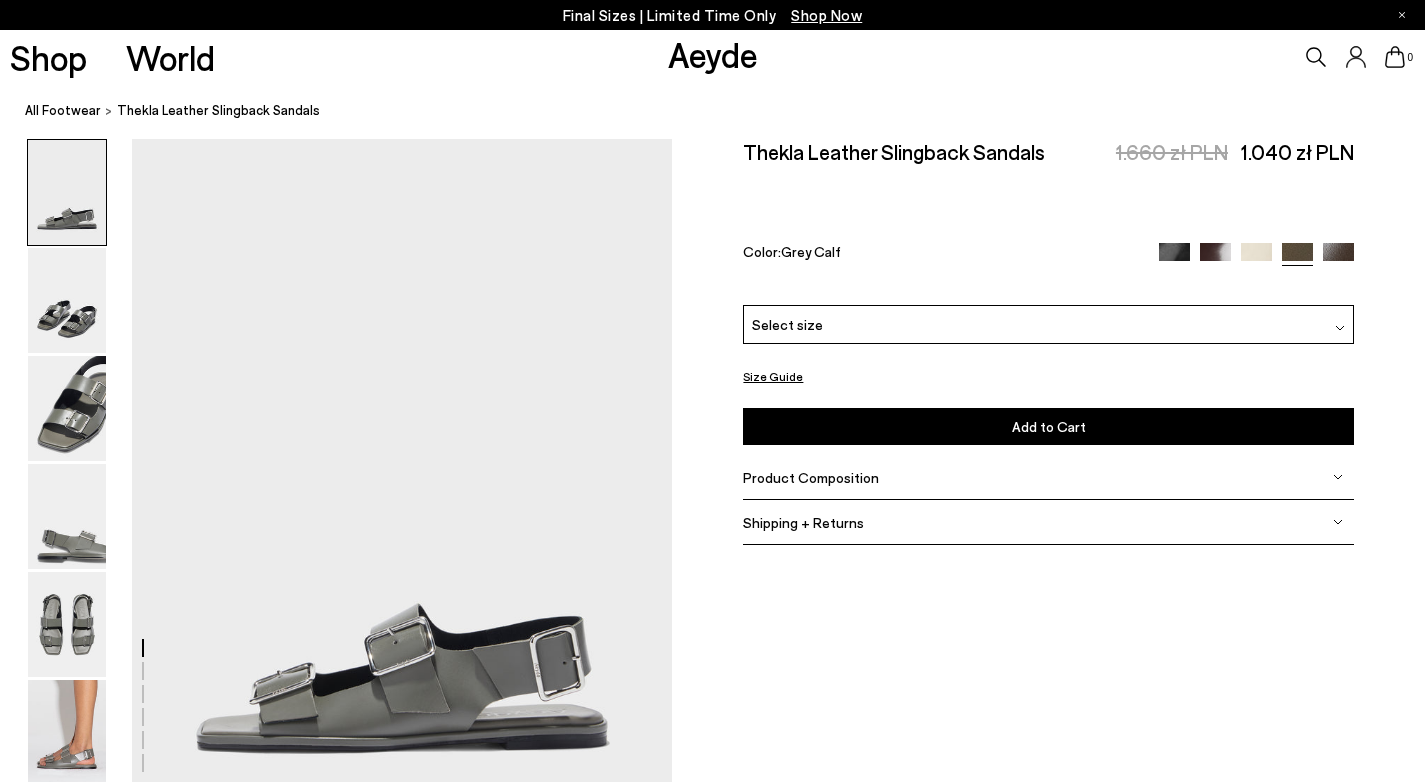 click on "Shop Now" at bounding box center [826, 15] 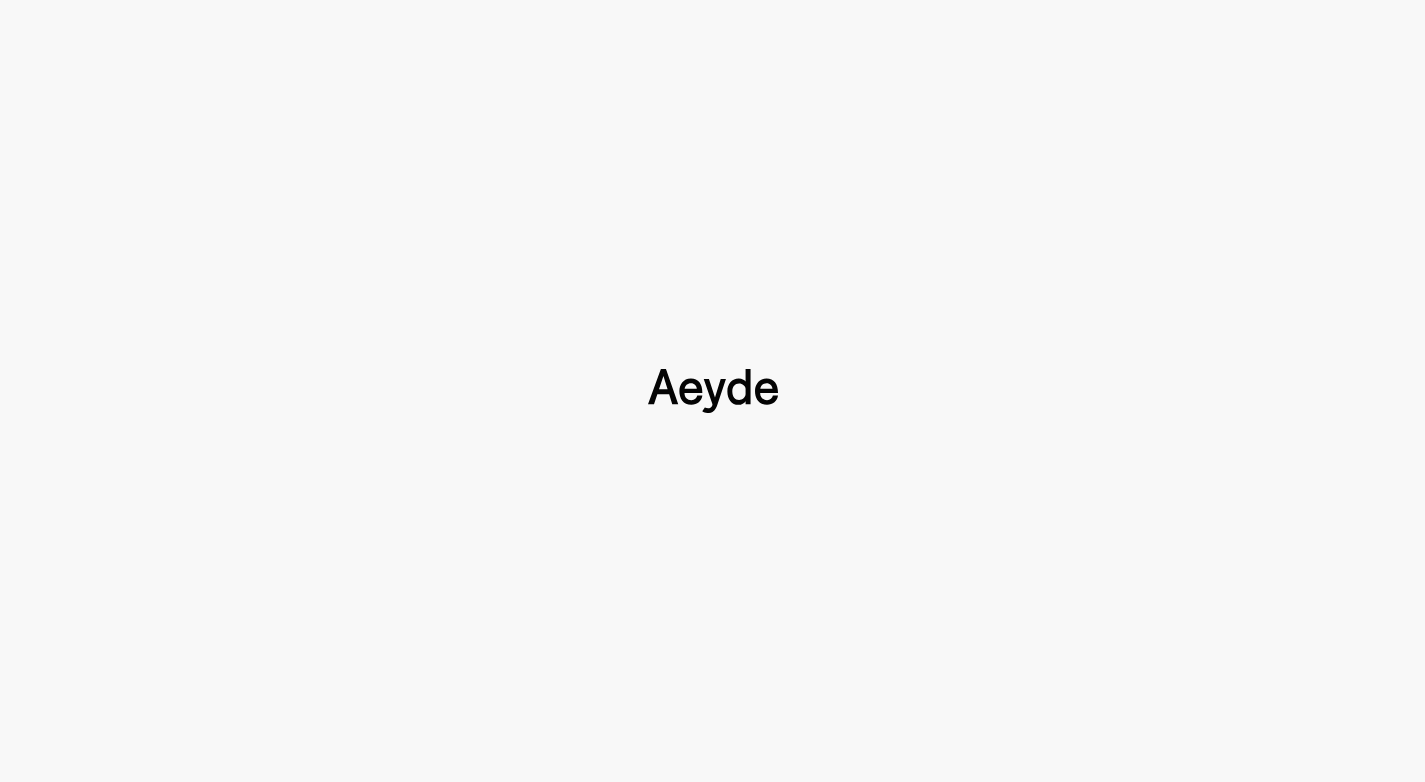 scroll, scrollTop: 0, scrollLeft: 0, axis: both 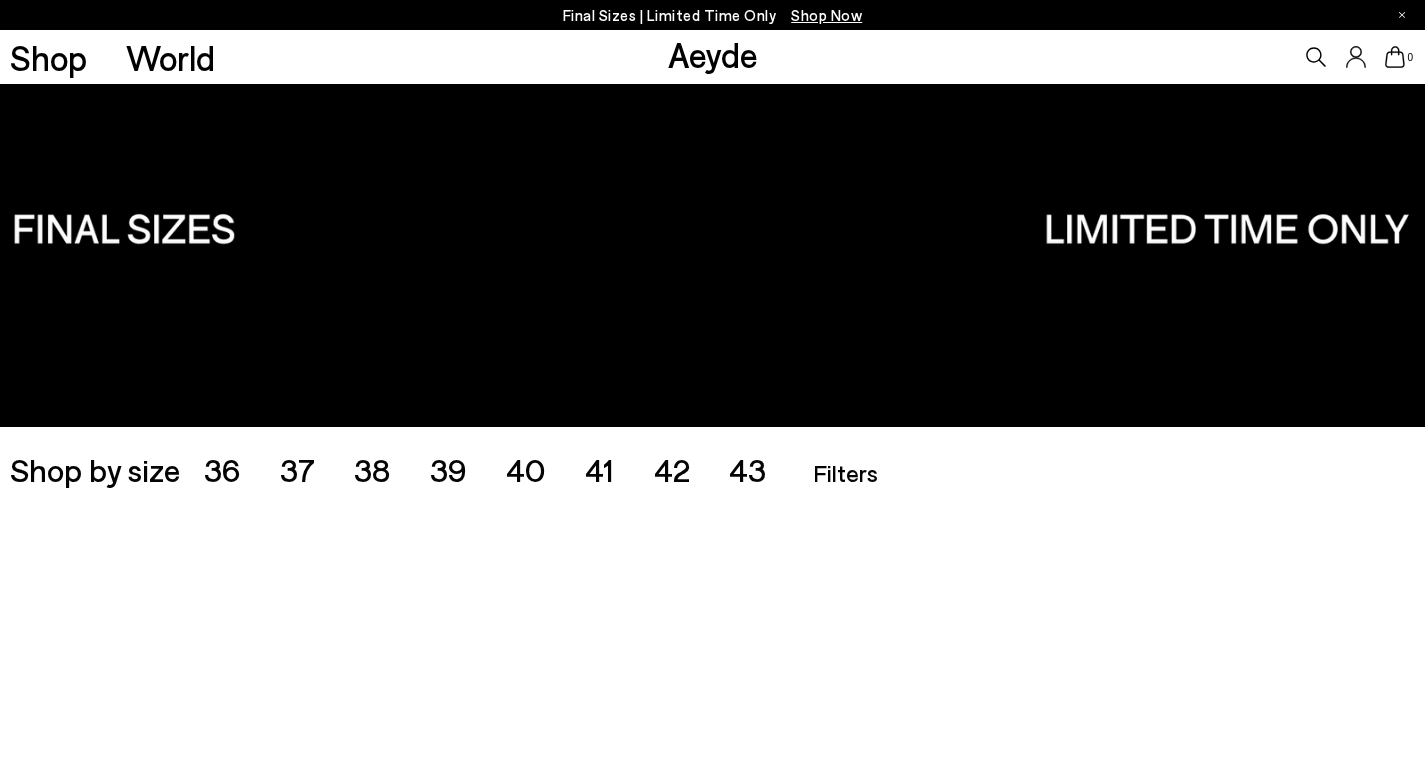 type 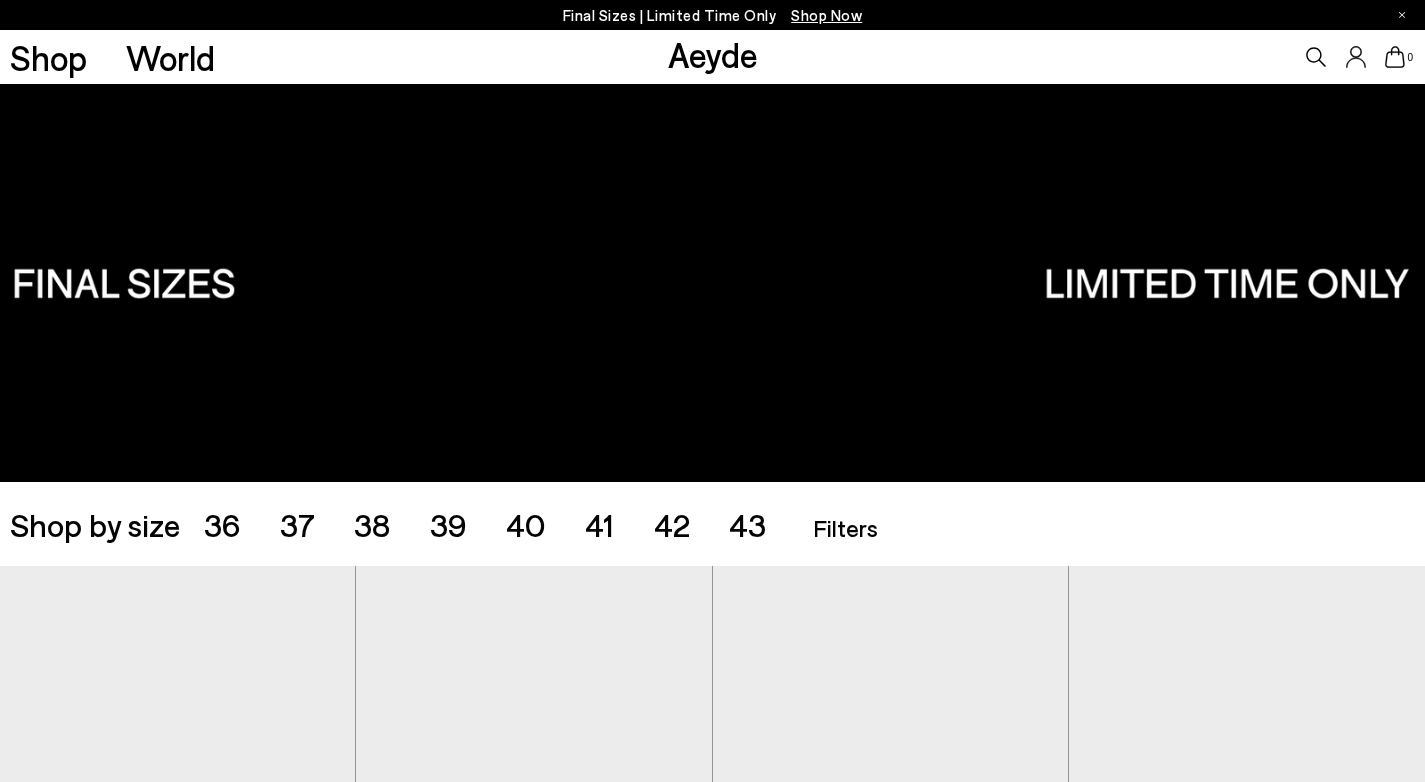 scroll, scrollTop: 449, scrollLeft: 0, axis: vertical 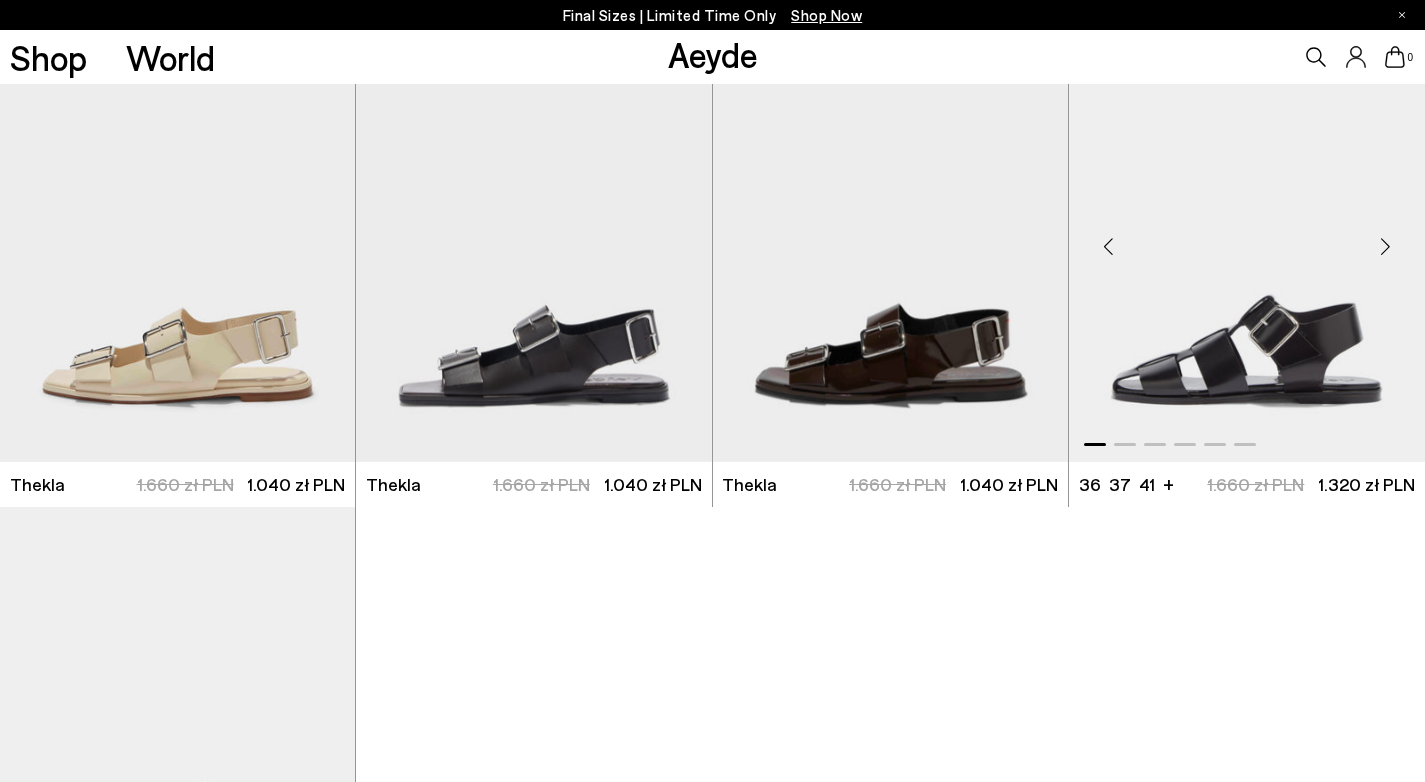click at bounding box center (1247, 238) 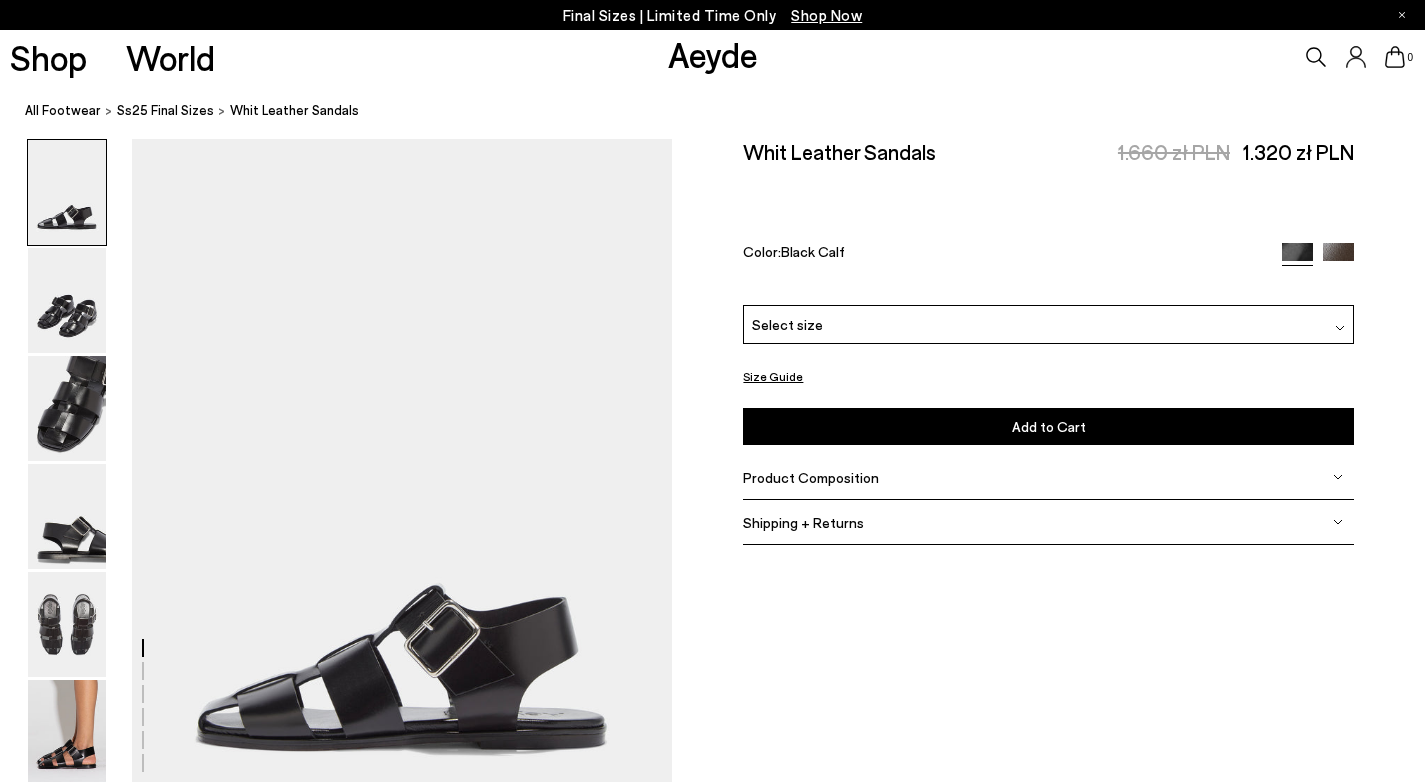 scroll, scrollTop: 0, scrollLeft: 0, axis: both 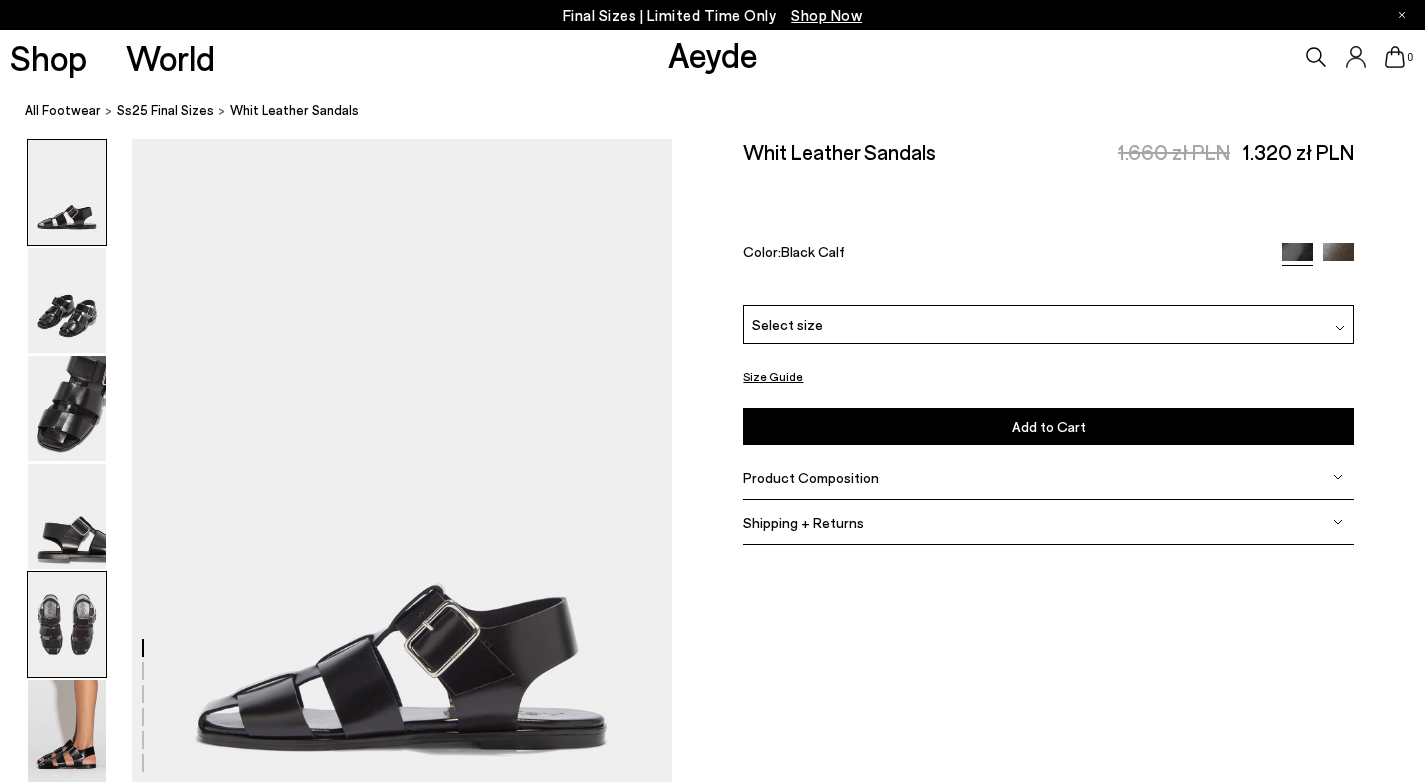 click at bounding box center (67, 624) 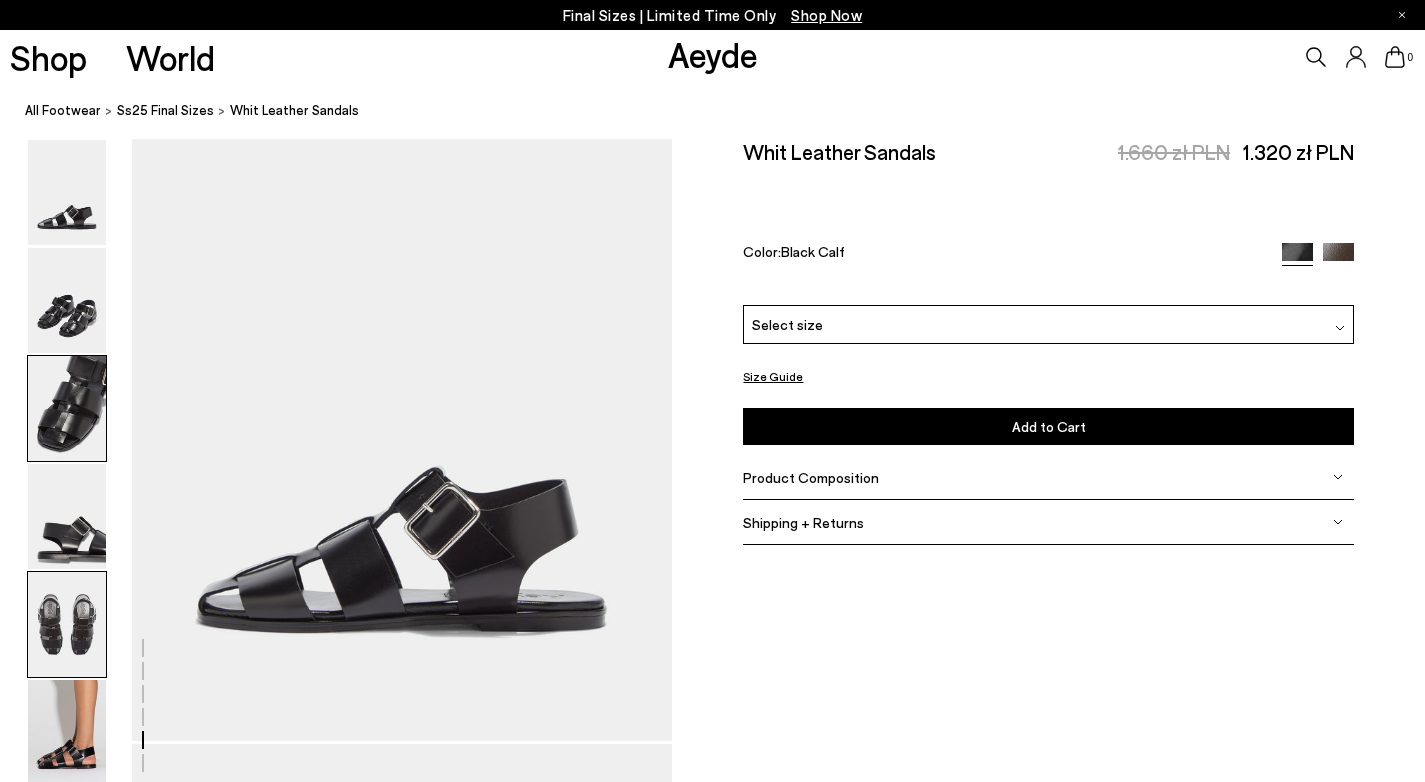 click at bounding box center [67, 408] 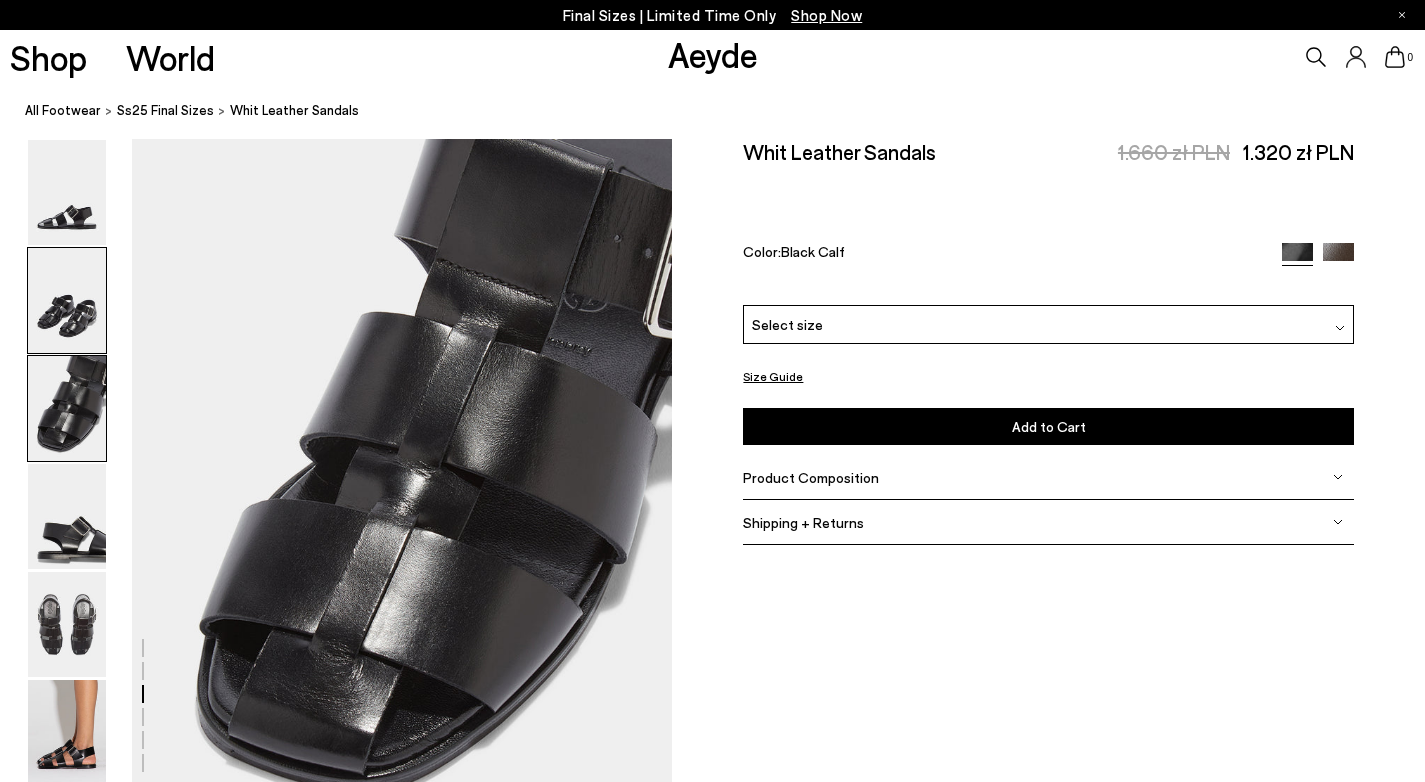 click at bounding box center [67, 300] 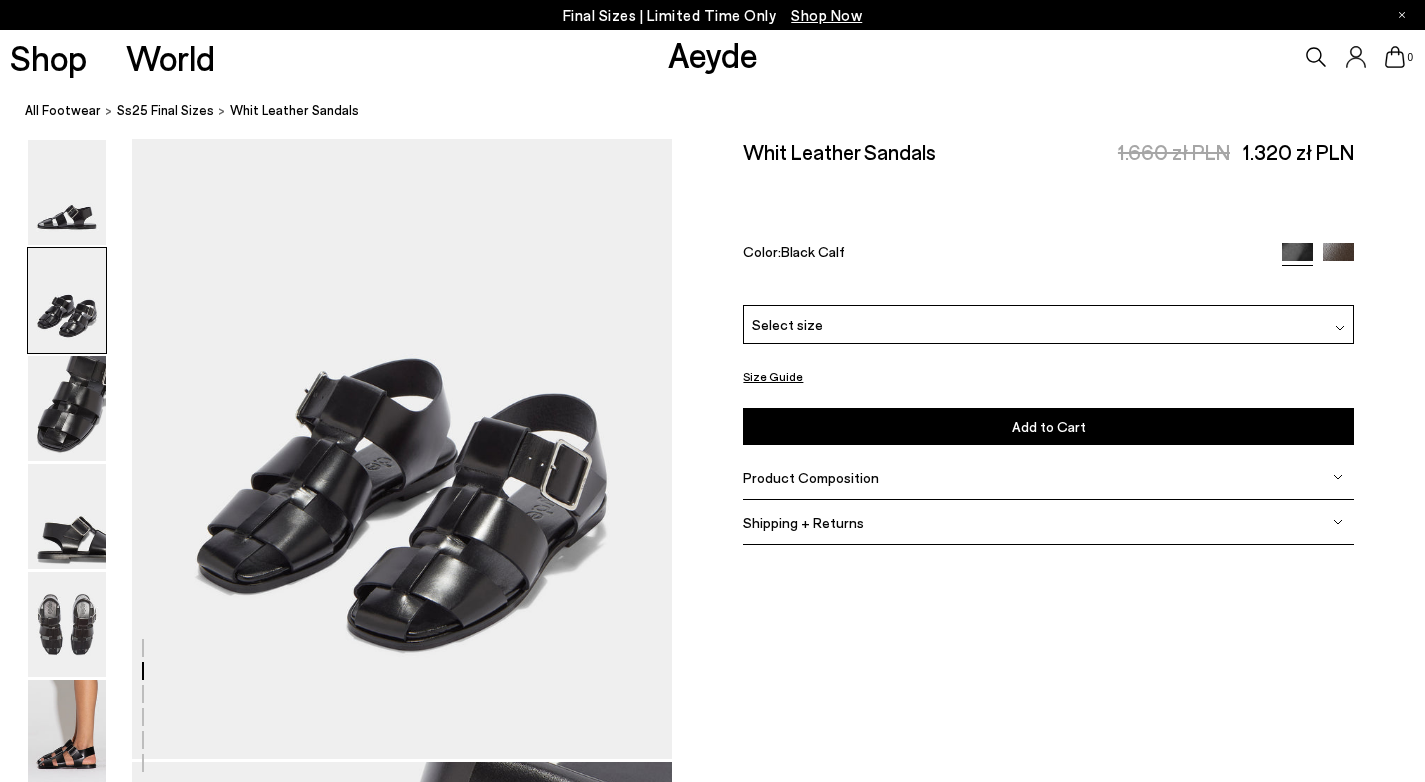 scroll, scrollTop: 725, scrollLeft: 0, axis: vertical 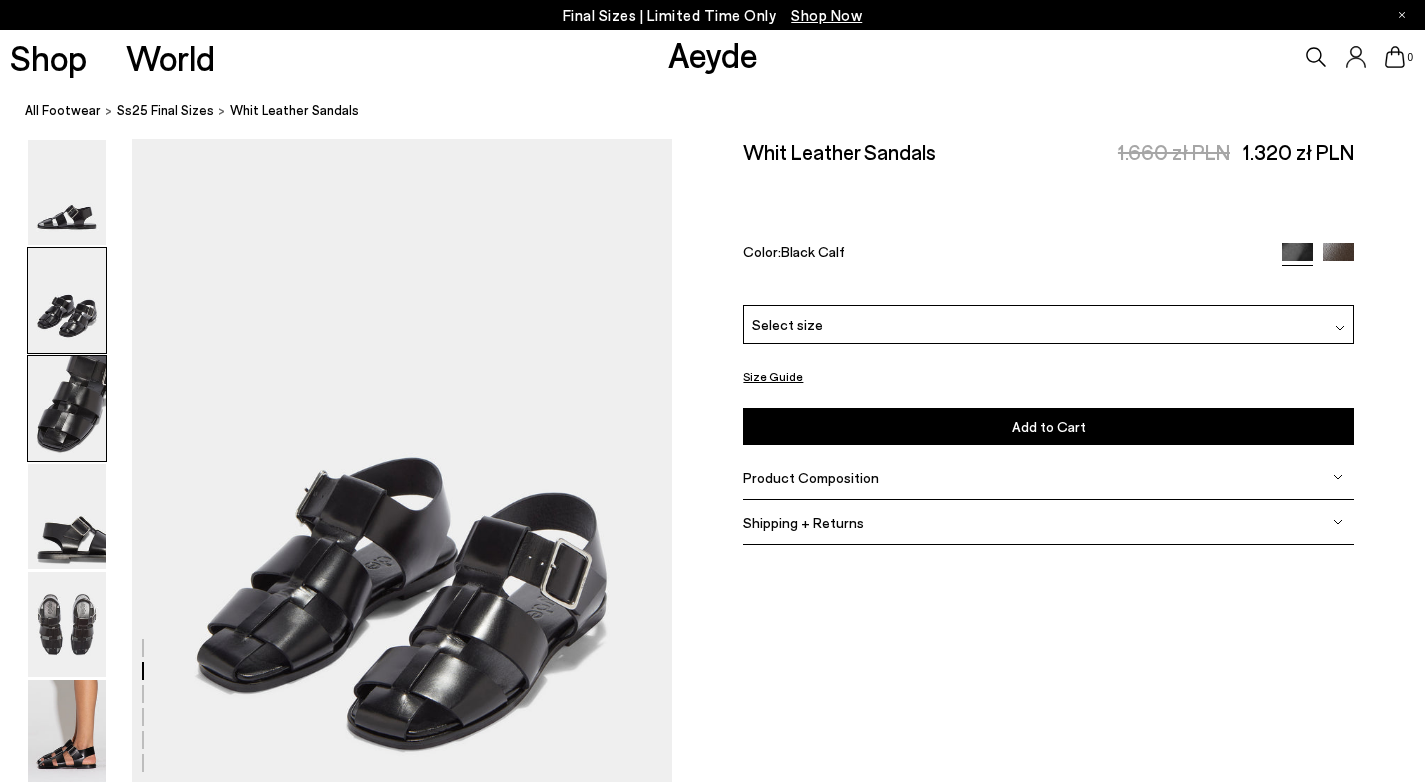 click at bounding box center (67, 408) 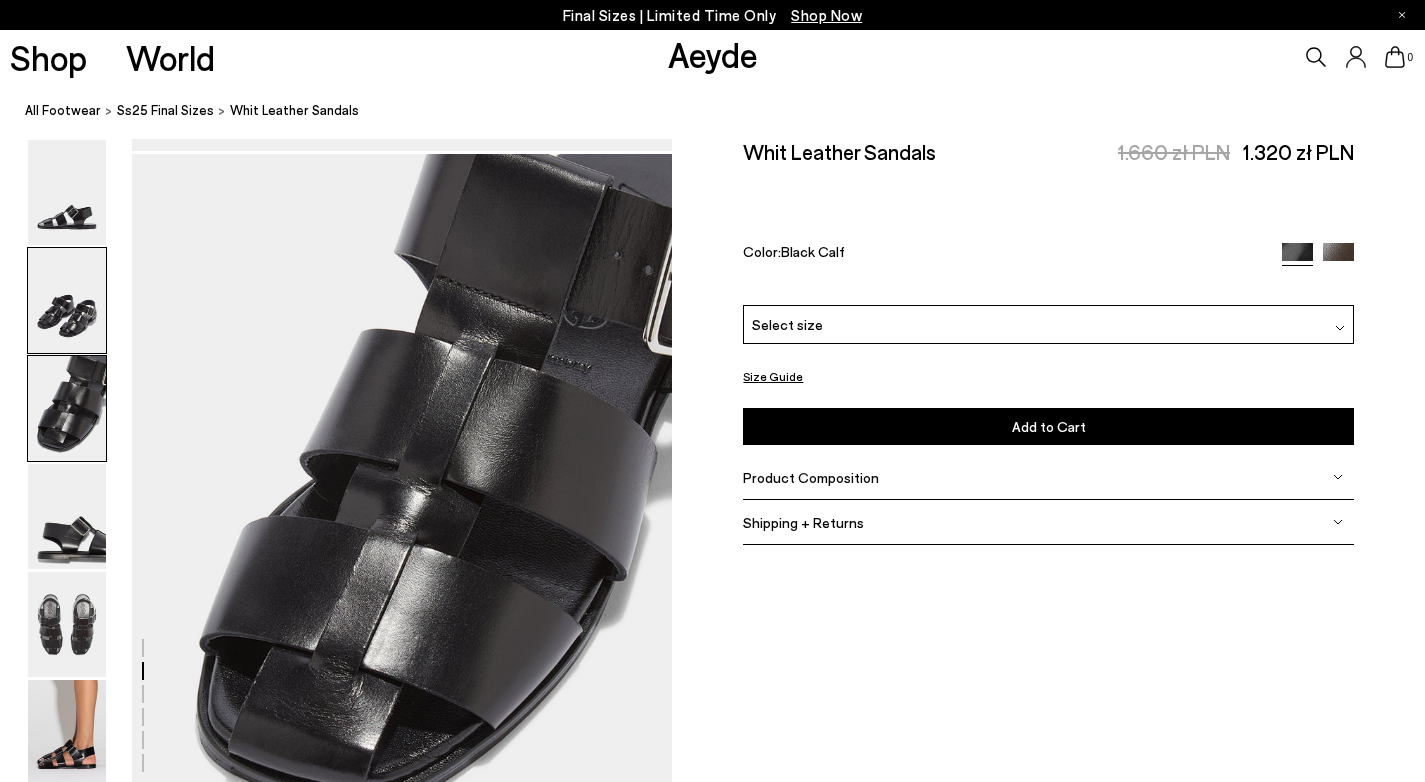 scroll, scrollTop: 1449, scrollLeft: 0, axis: vertical 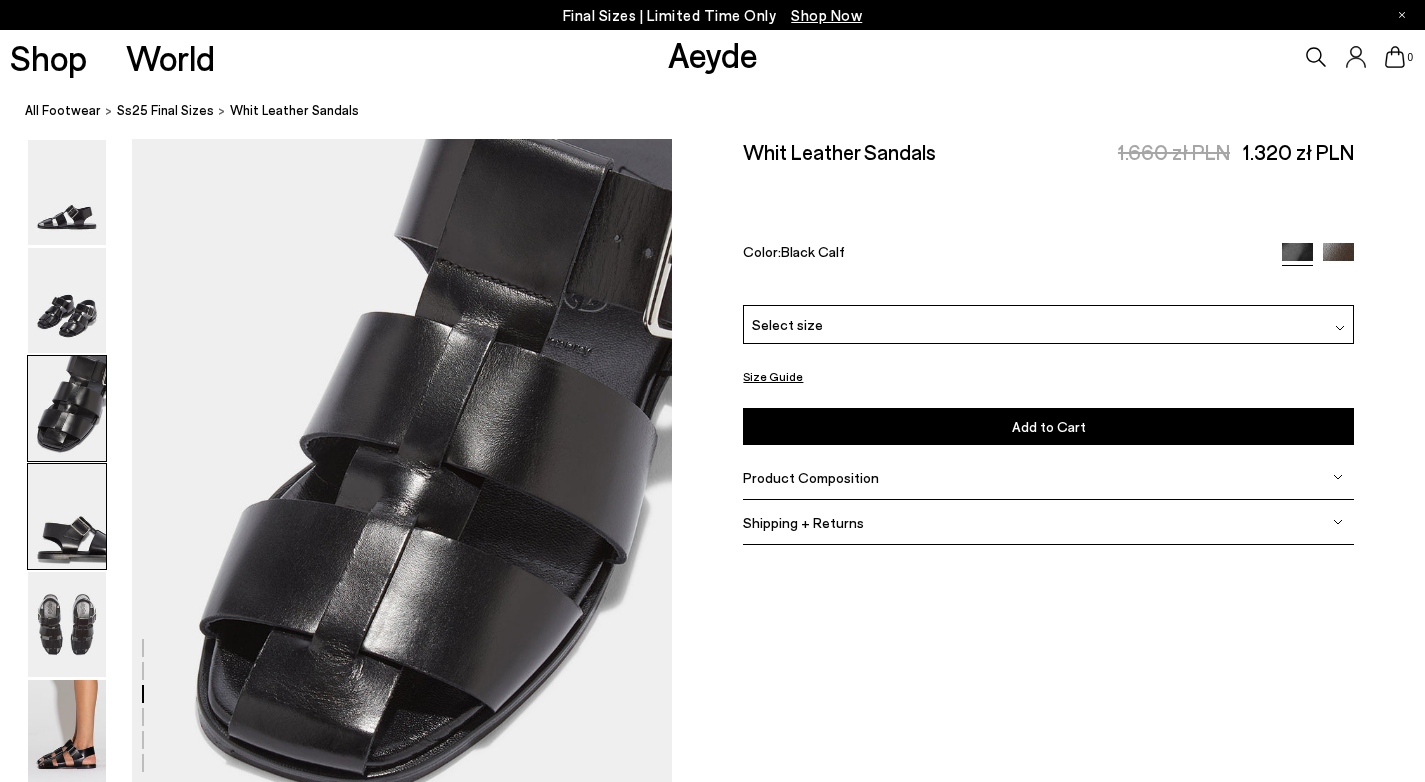 click at bounding box center [67, 516] 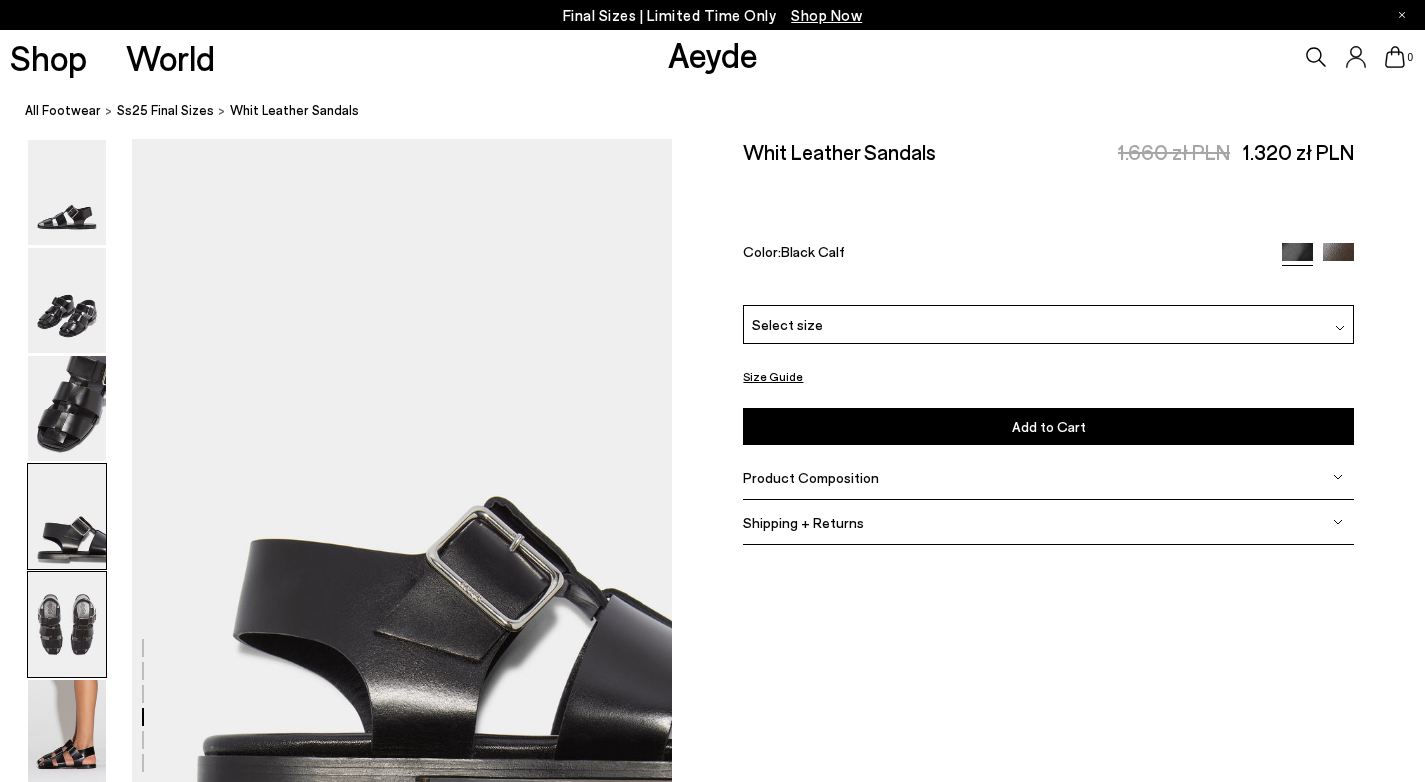 click at bounding box center [67, 624] 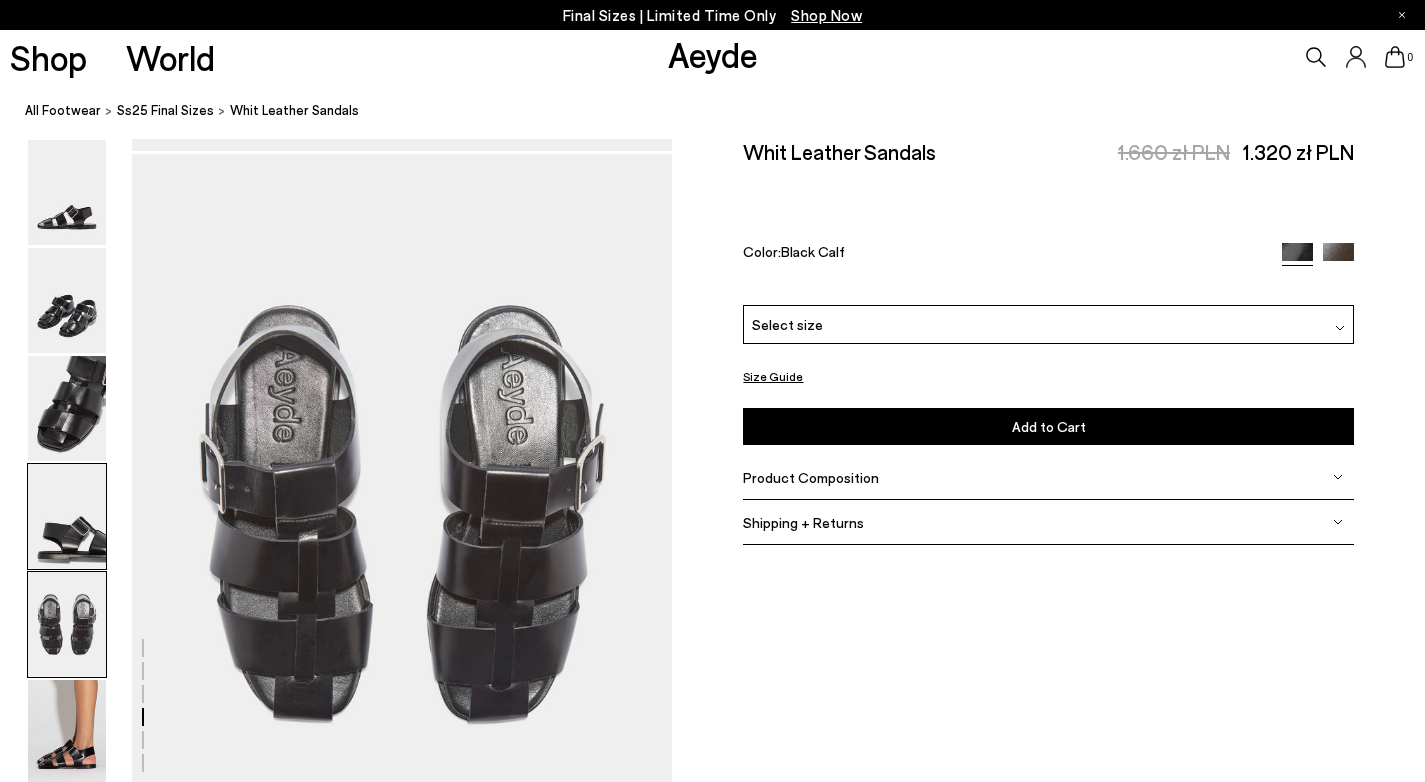 scroll, scrollTop: 2895, scrollLeft: 0, axis: vertical 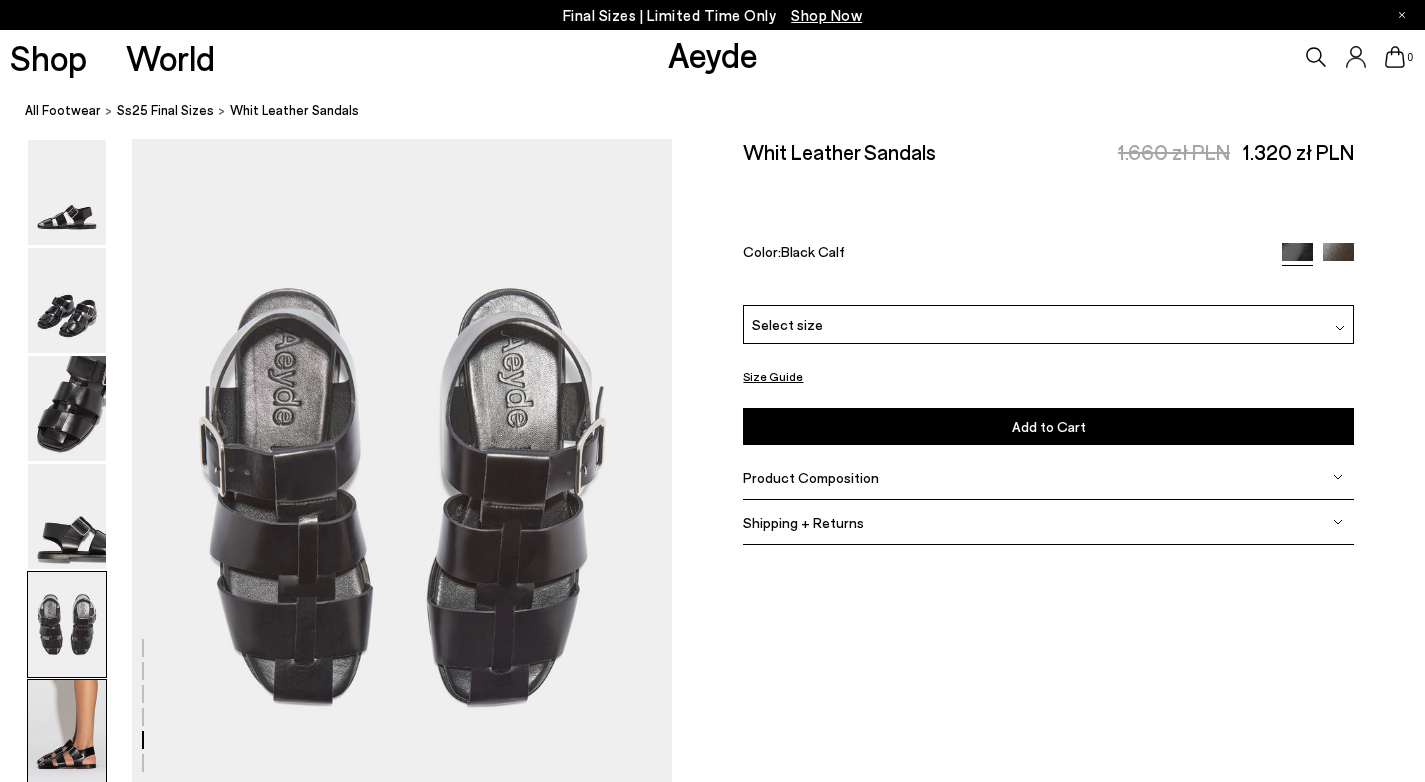 click at bounding box center (67, 732) 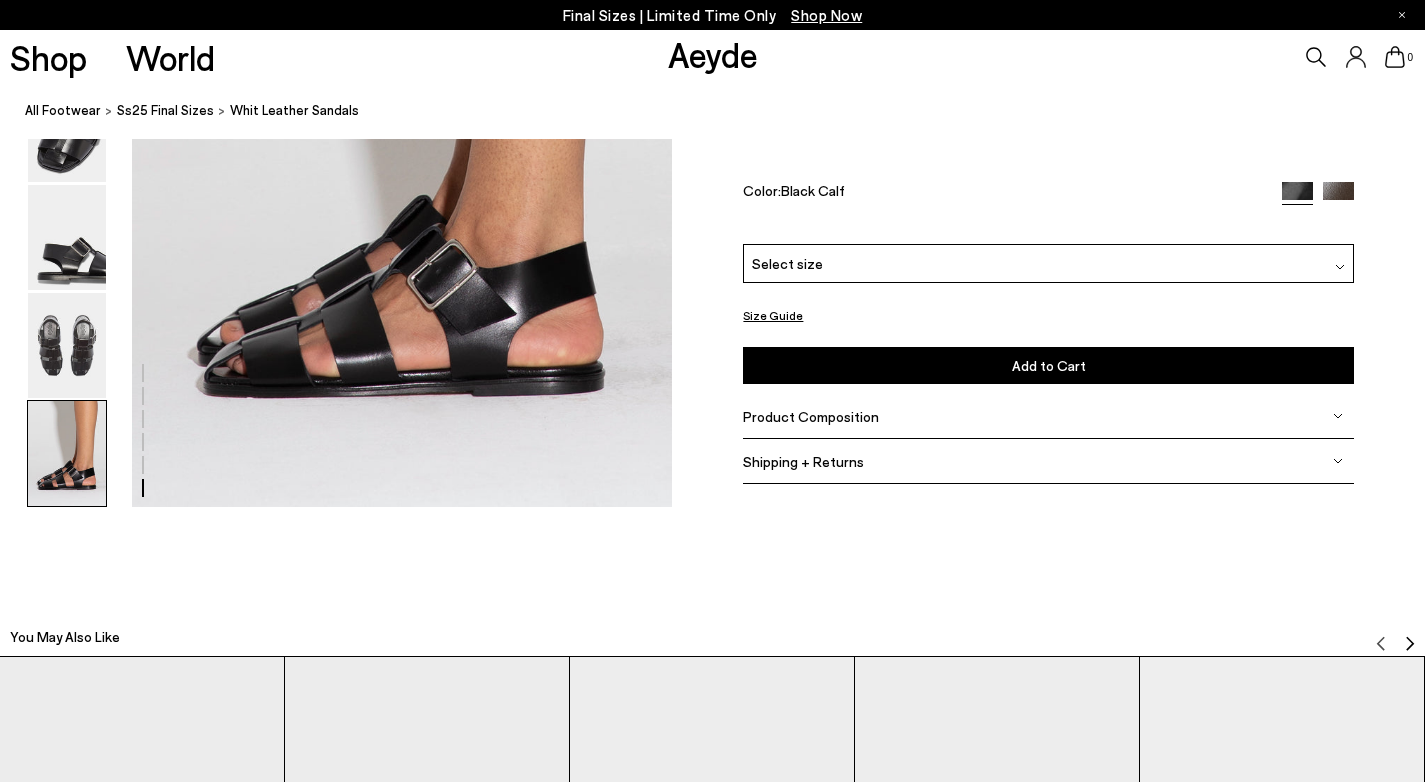 scroll, scrollTop: 3971, scrollLeft: 0, axis: vertical 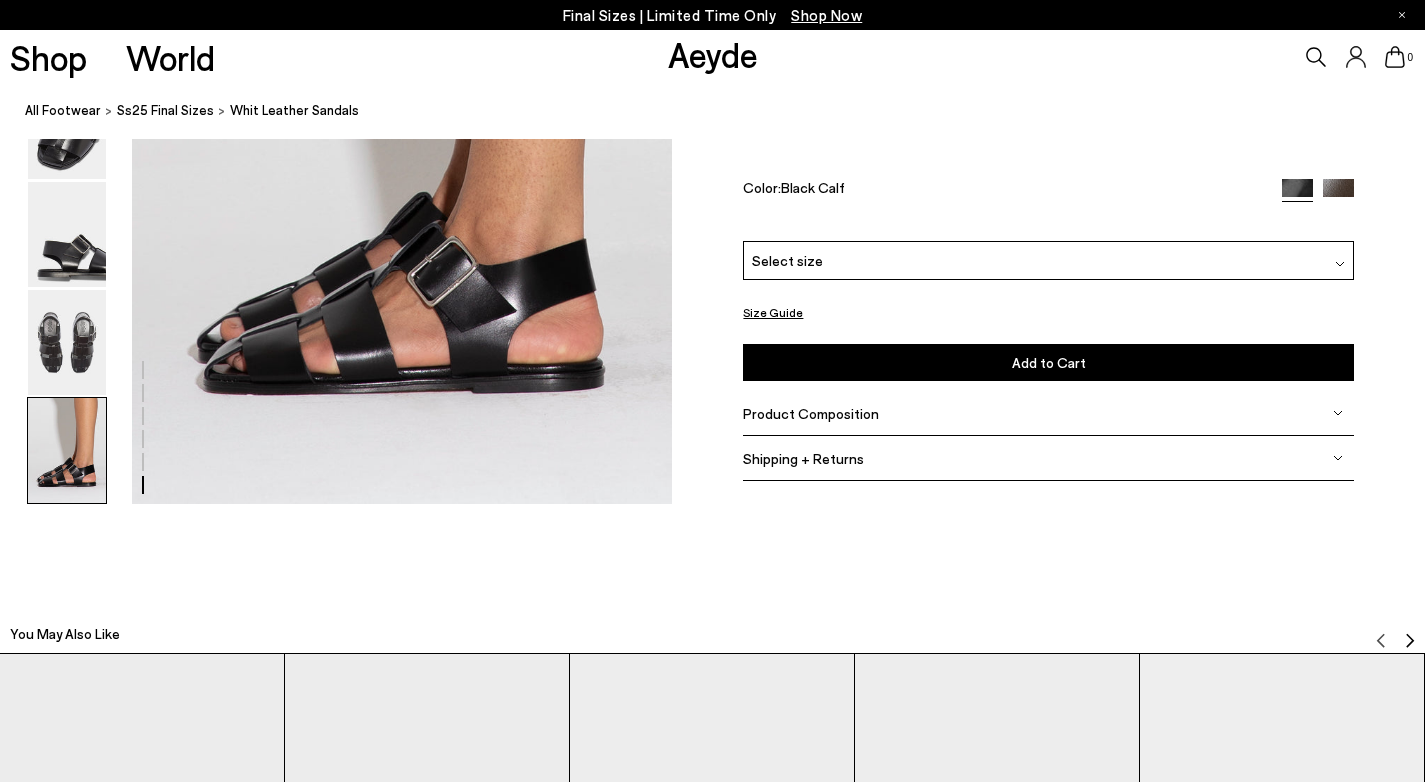 click on "Select size" at bounding box center (787, 260) 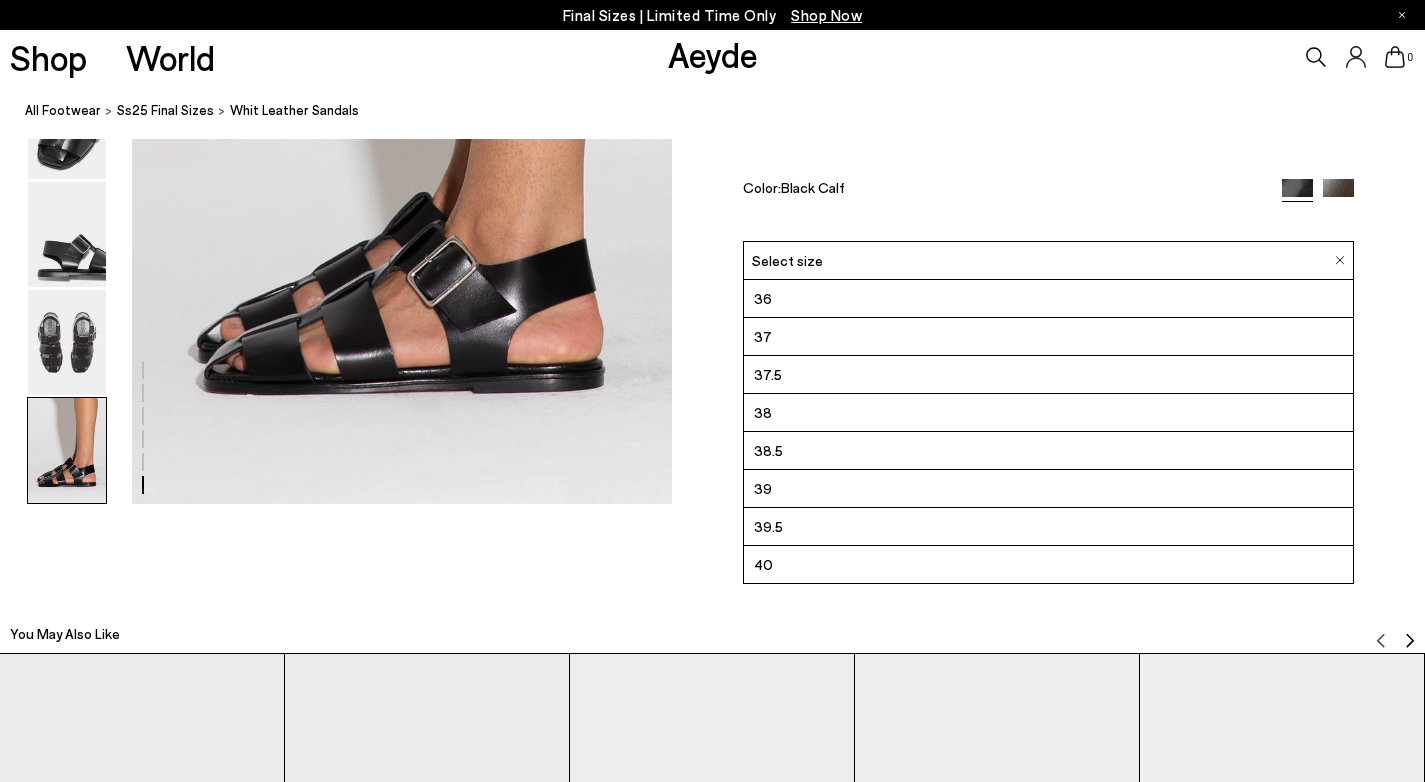 scroll, scrollTop: 112, scrollLeft: 0, axis: vertical 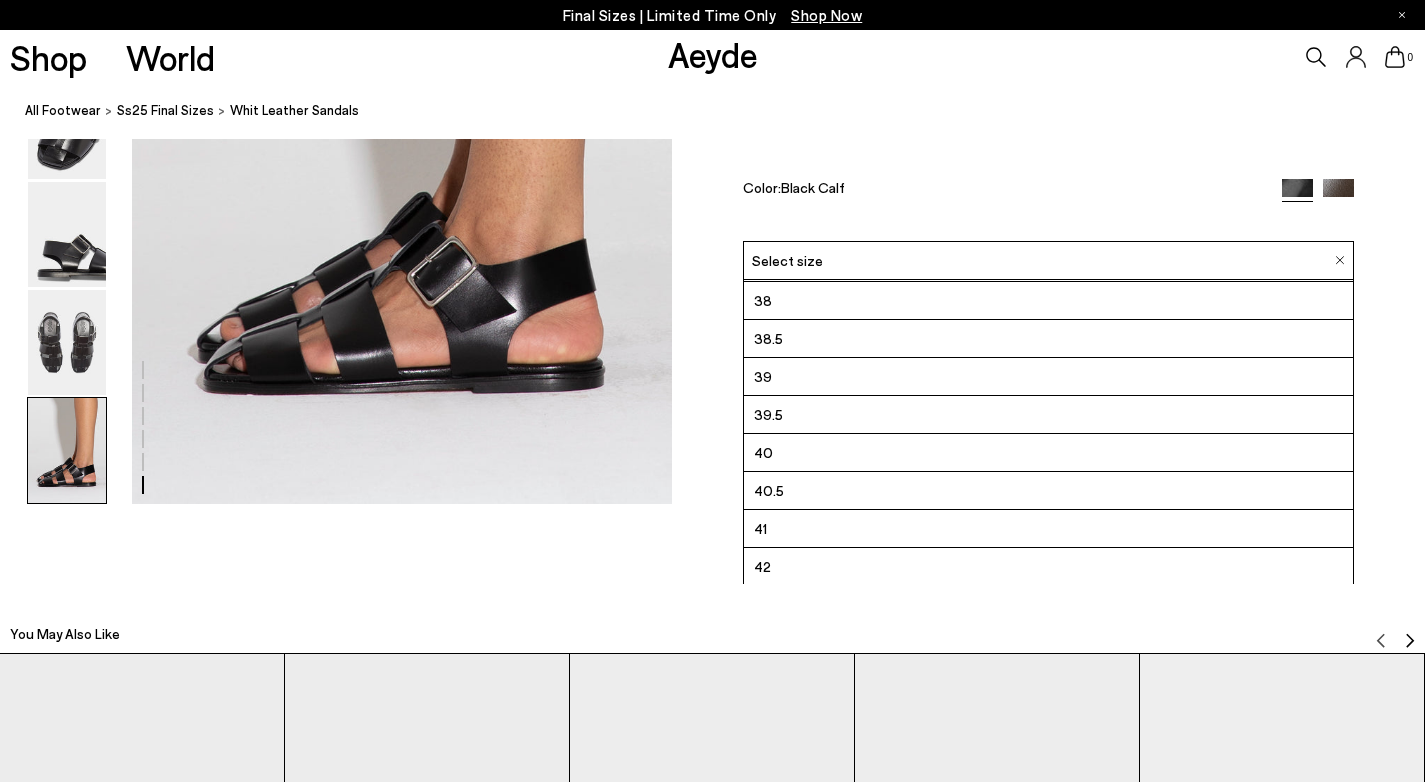 click on "41" at bounding box center (1048, 529) 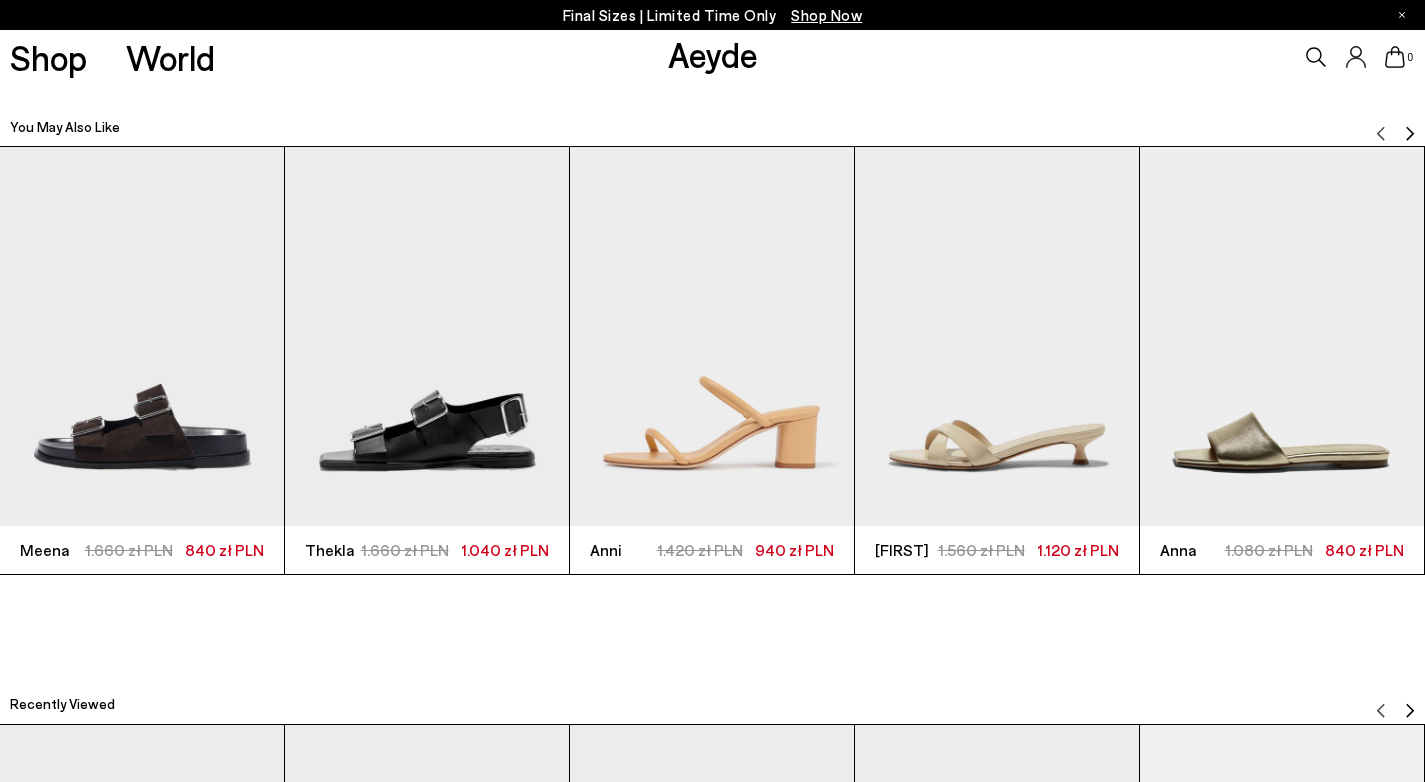 scroll, scrollTop: 4406, scrollLeft: 0, axis: vertical 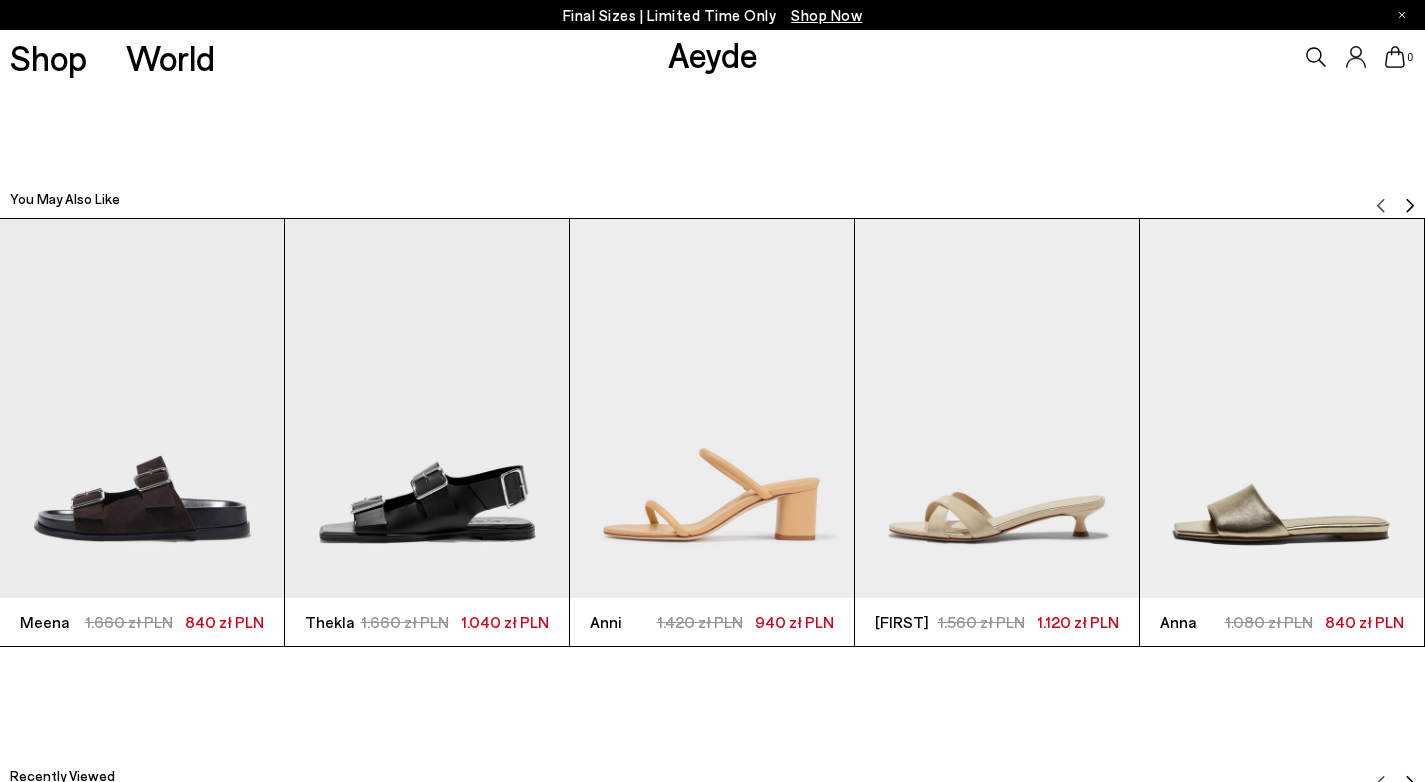 click at bounding box center [142, 408] 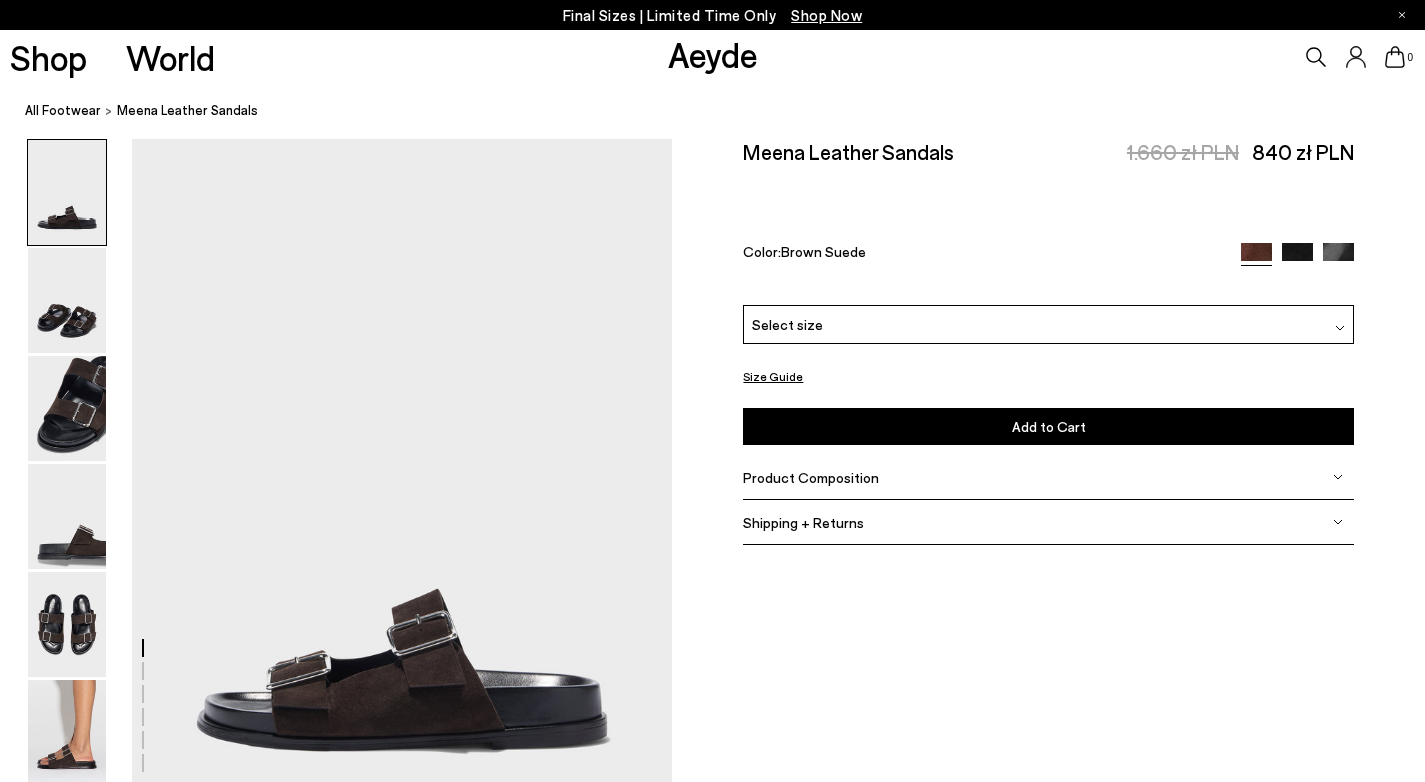 scroll, scrollTop: 0, scrollLeft: 0, axis: both 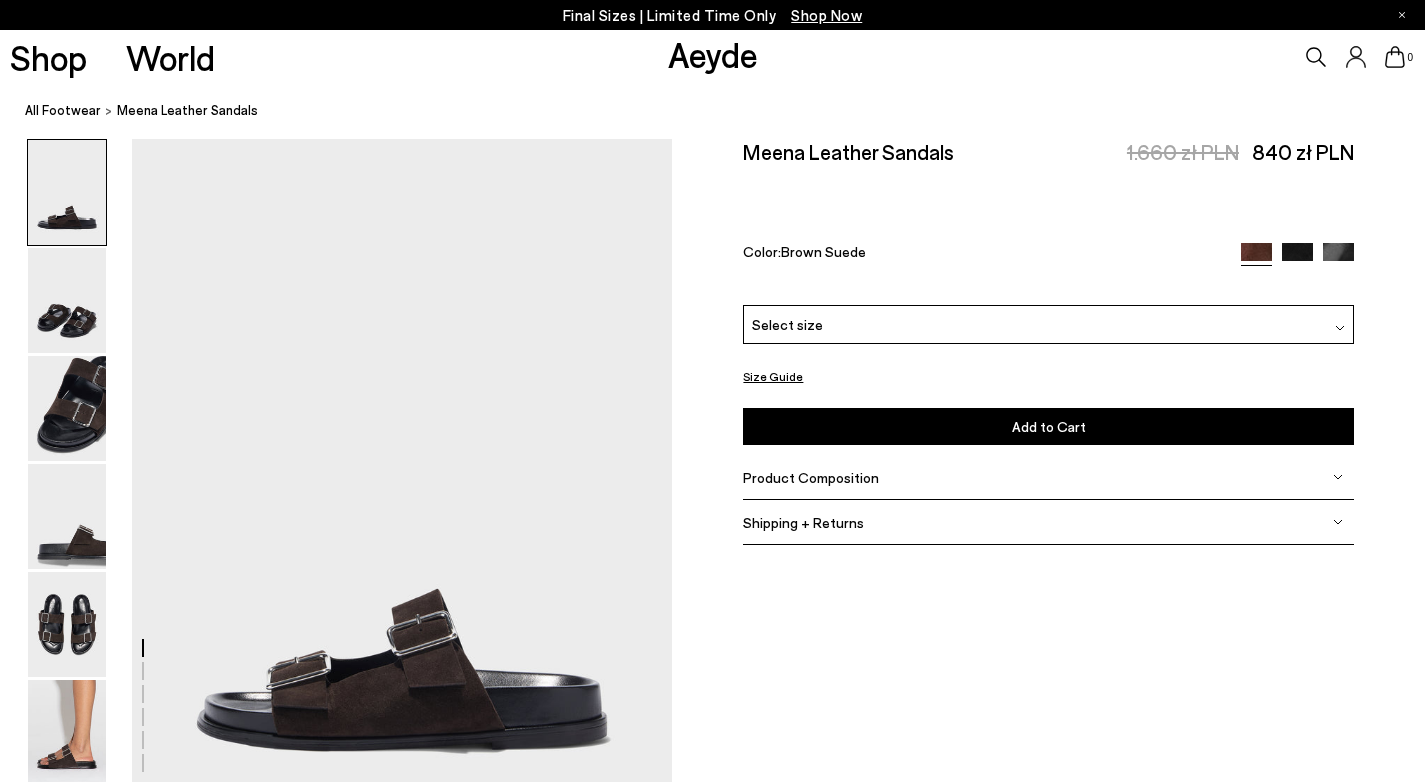 click on "Shipping + Returns" at bounding box center [803, 522] 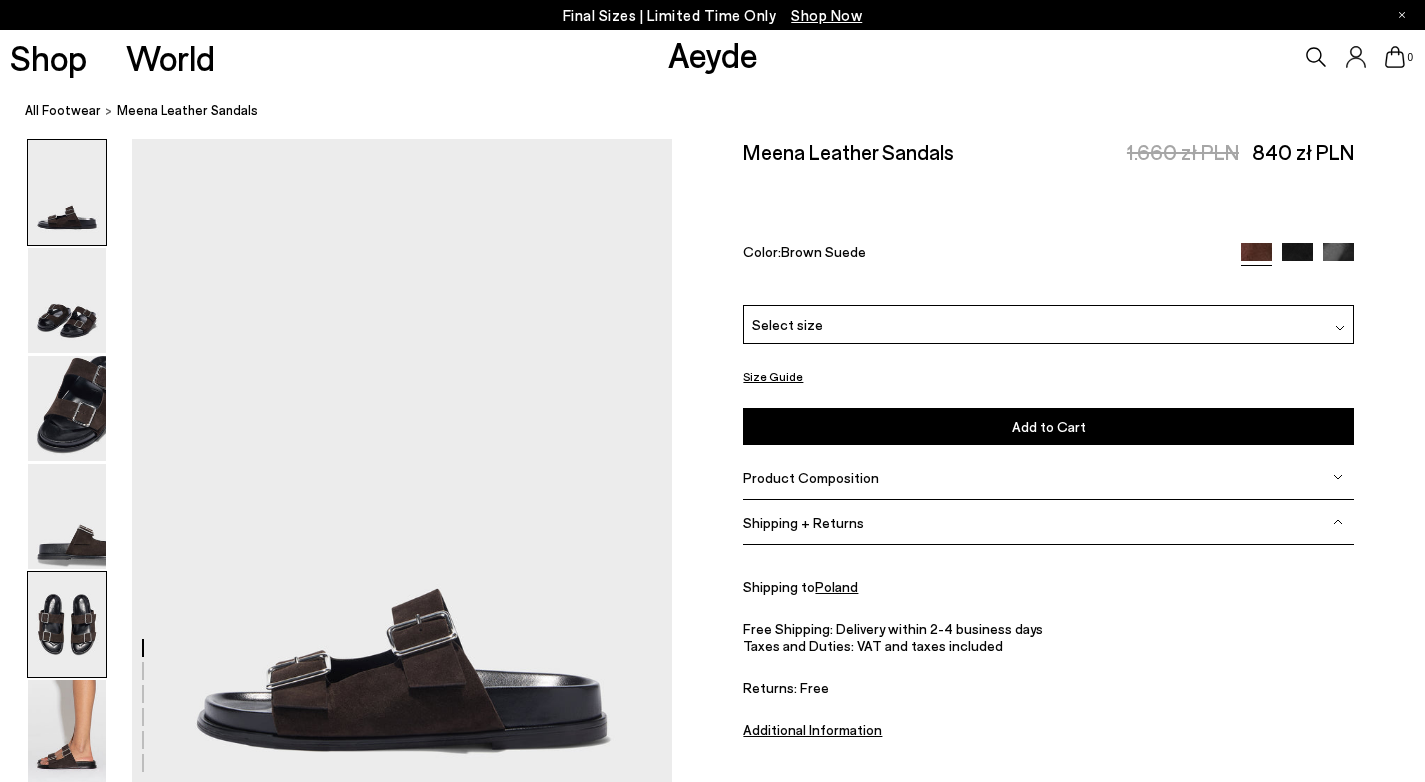 click at bounding box center (67, 624) 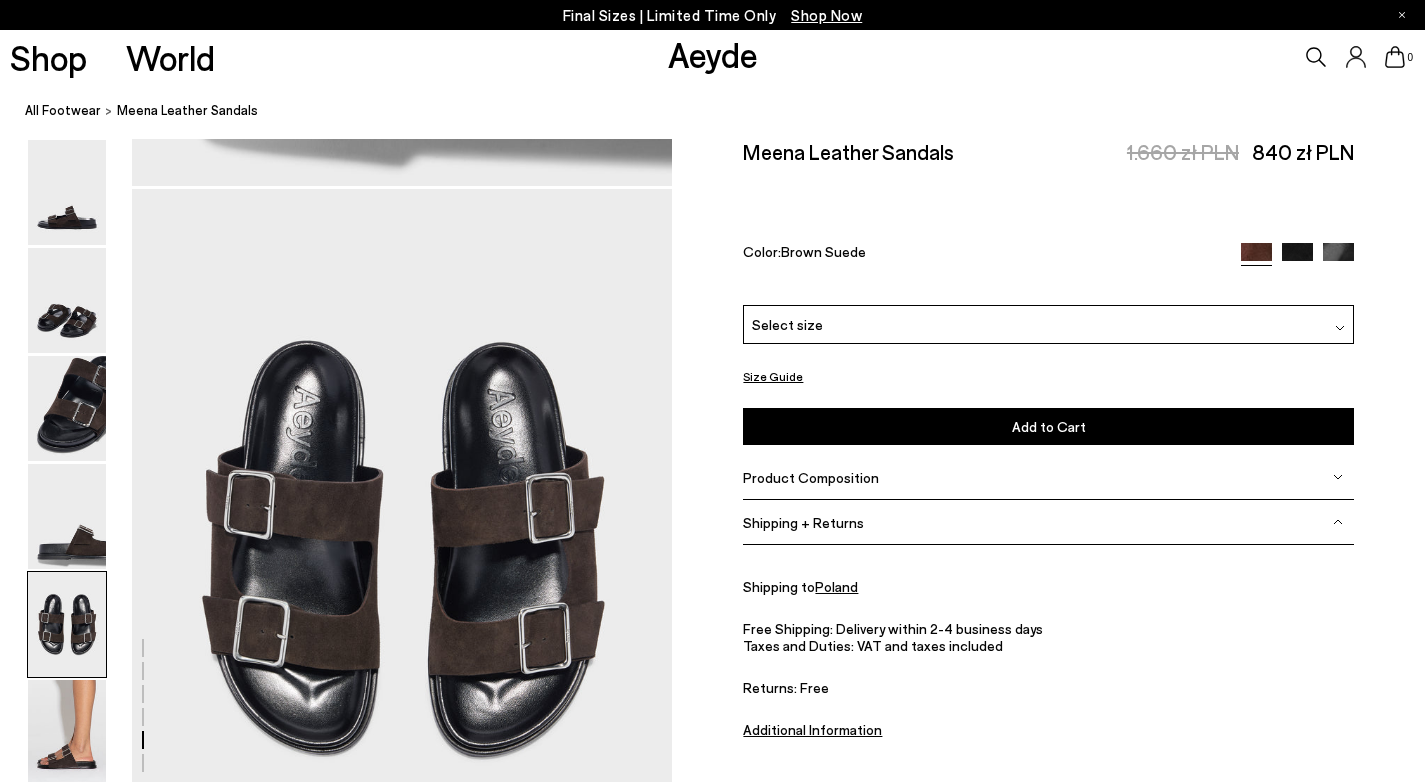 scroll, scrollTop: 2895, scrollLeft: 0, axis: vertical 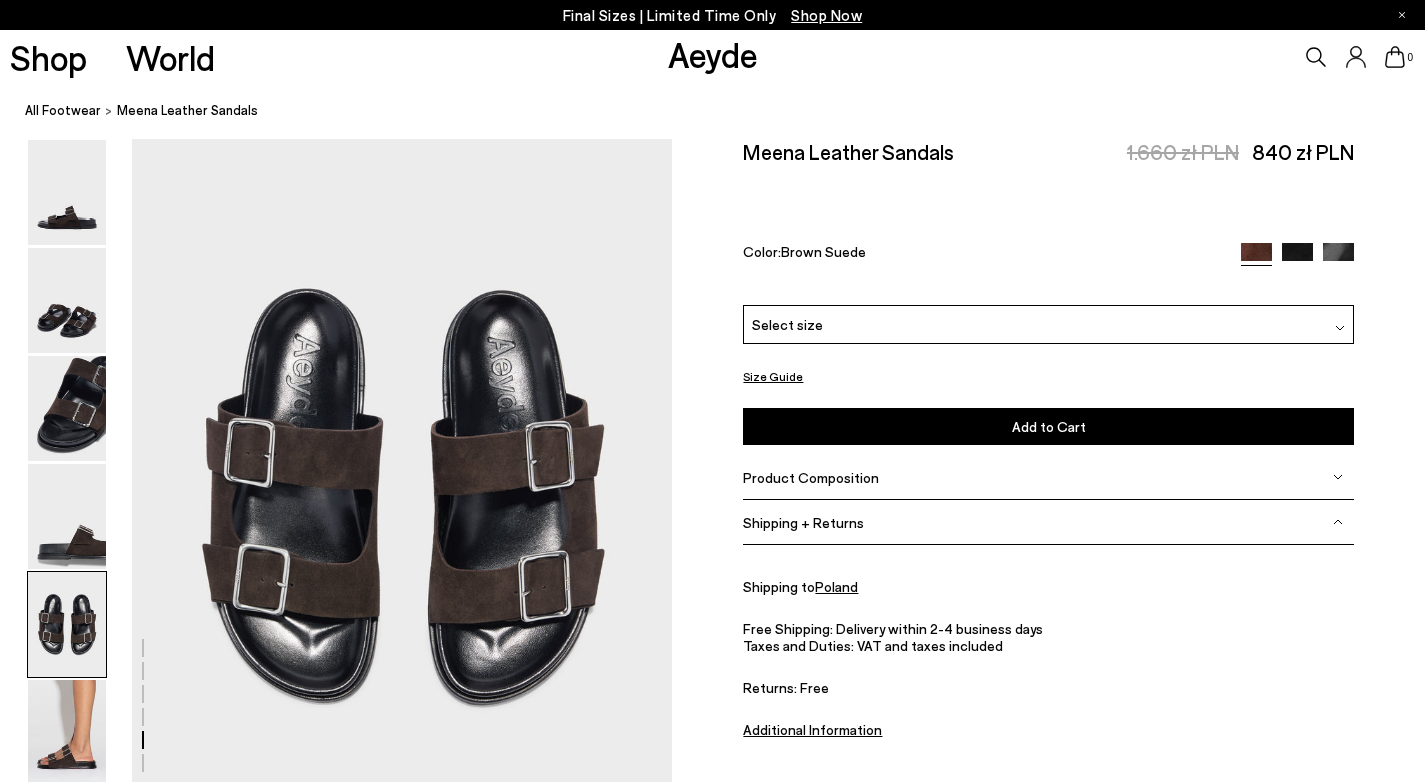 click on "Select size" at bounding box center [1048, 324] 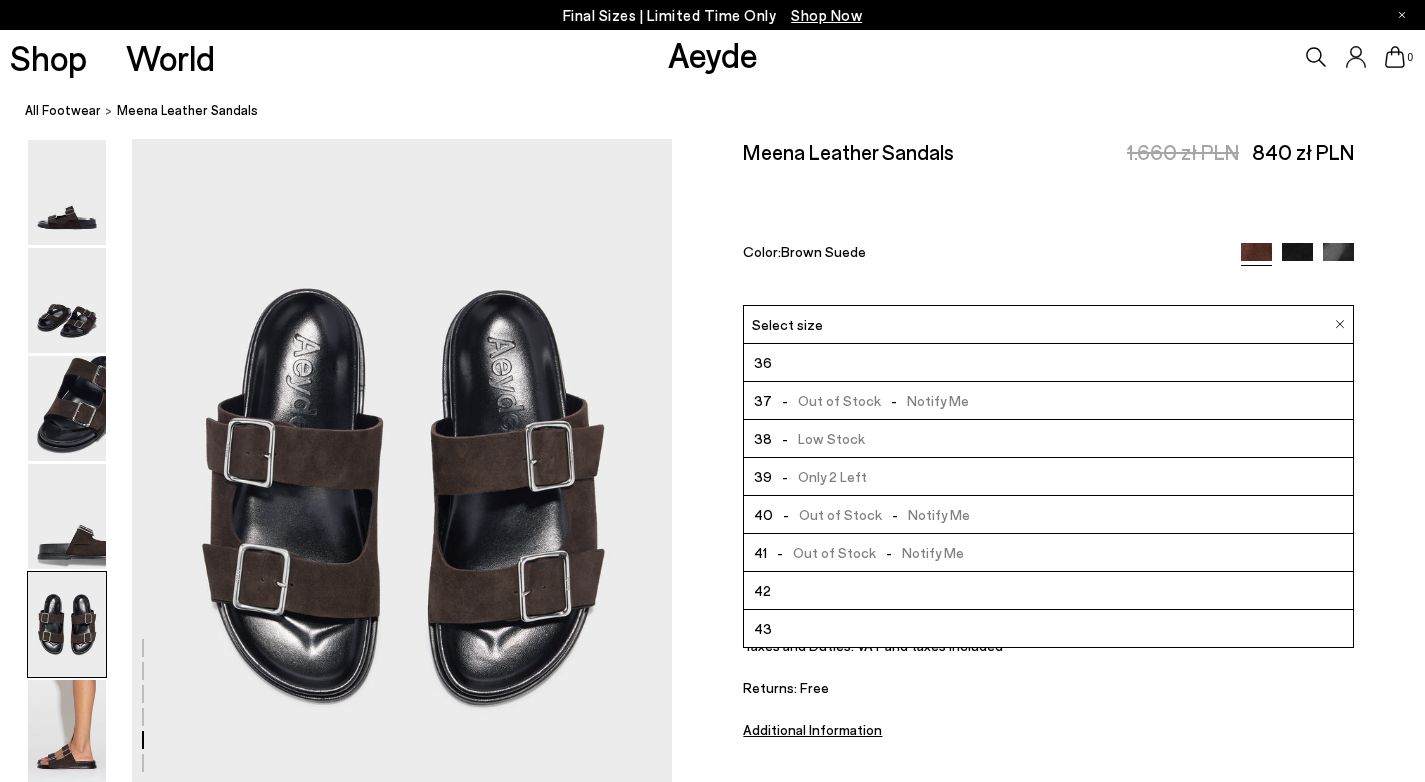 click at bounding box center (1297, 258) 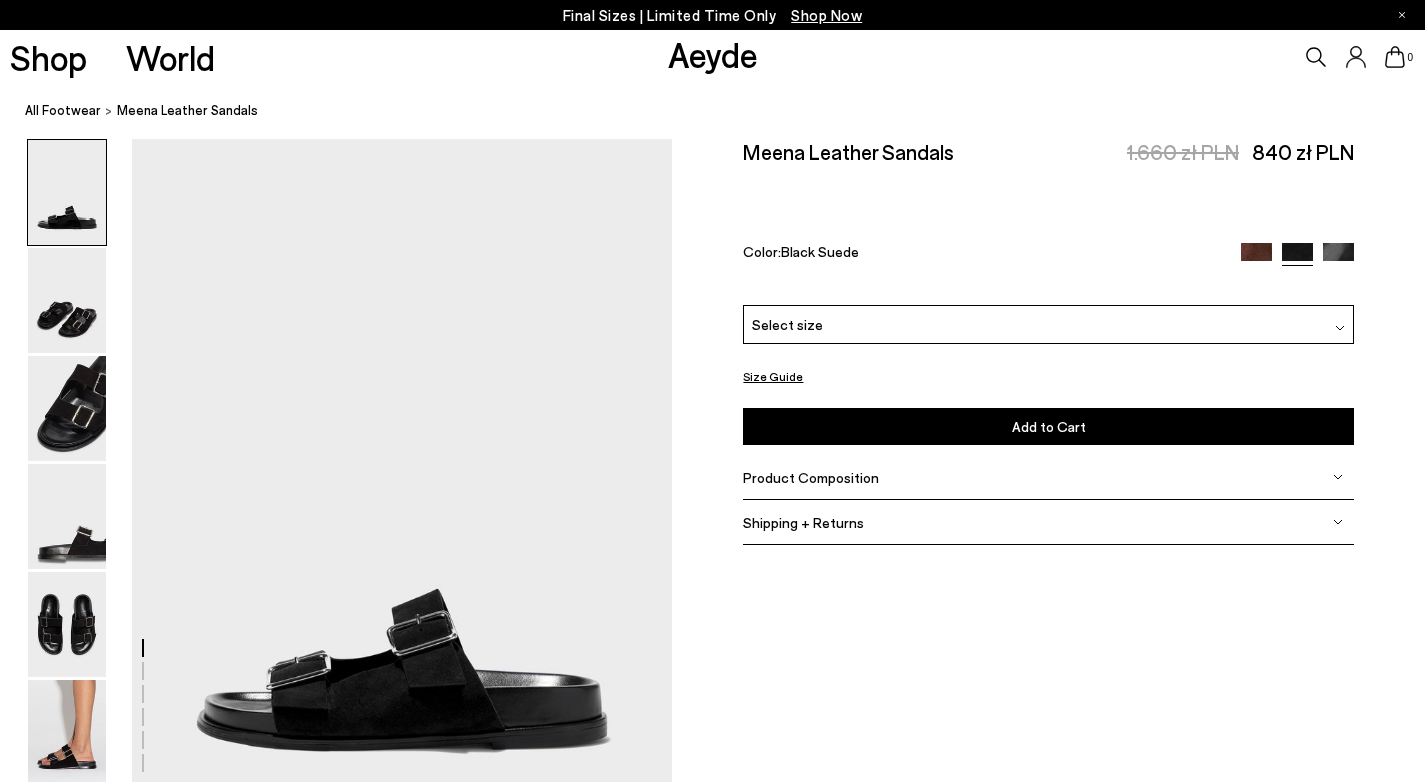 scroll, scrollTop: 0, scrollLeft: 0, axis: both 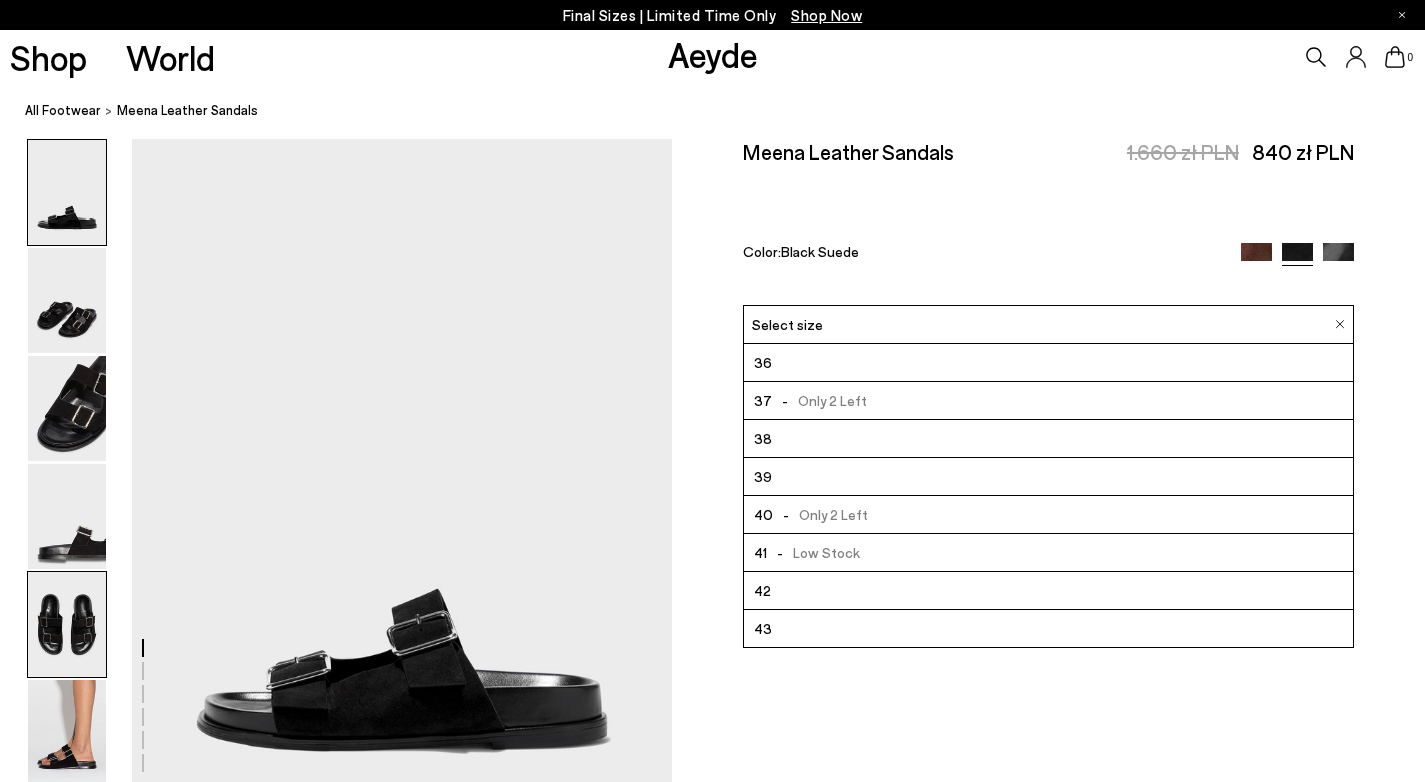 click at bounding box center [67, 624] 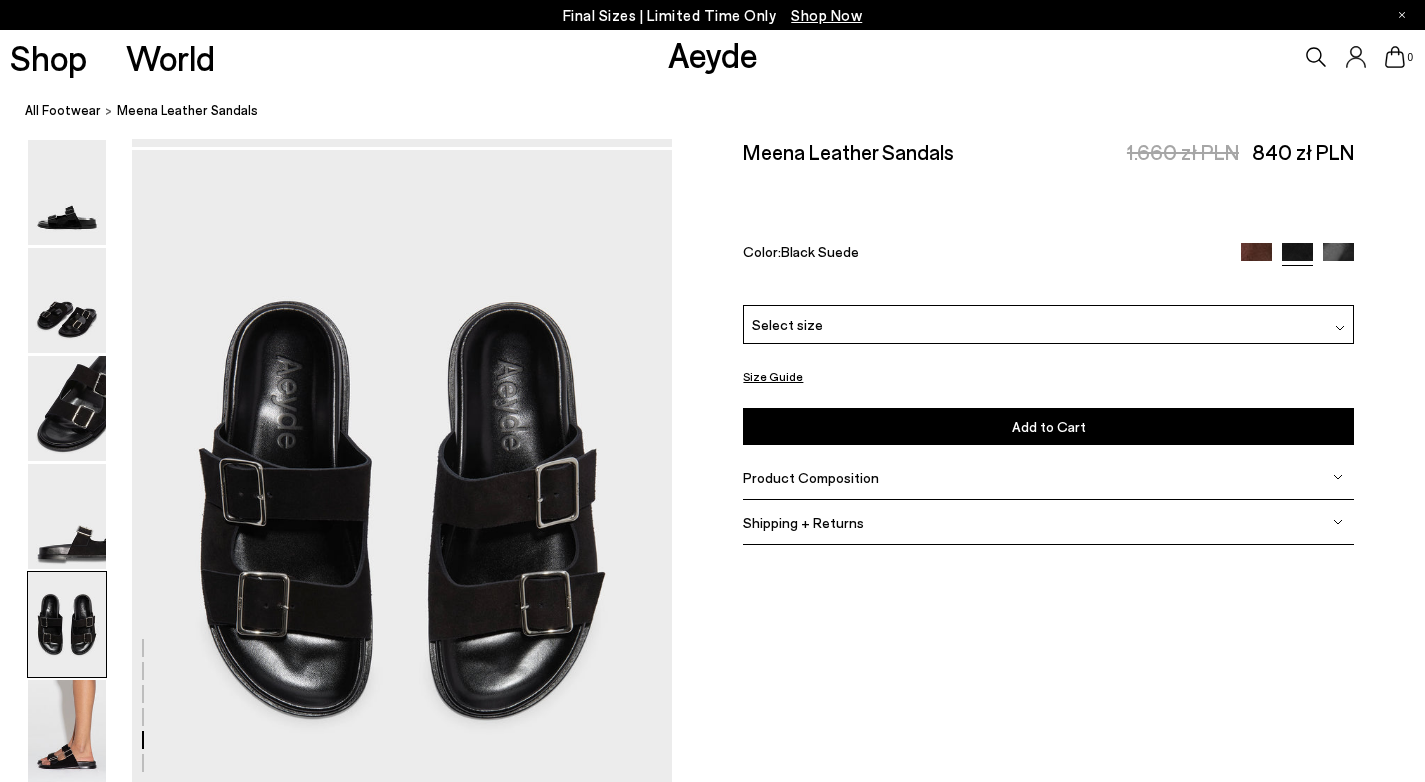 scroll, scrollTop: 2895, scrollLeft: 0, axis: vertical 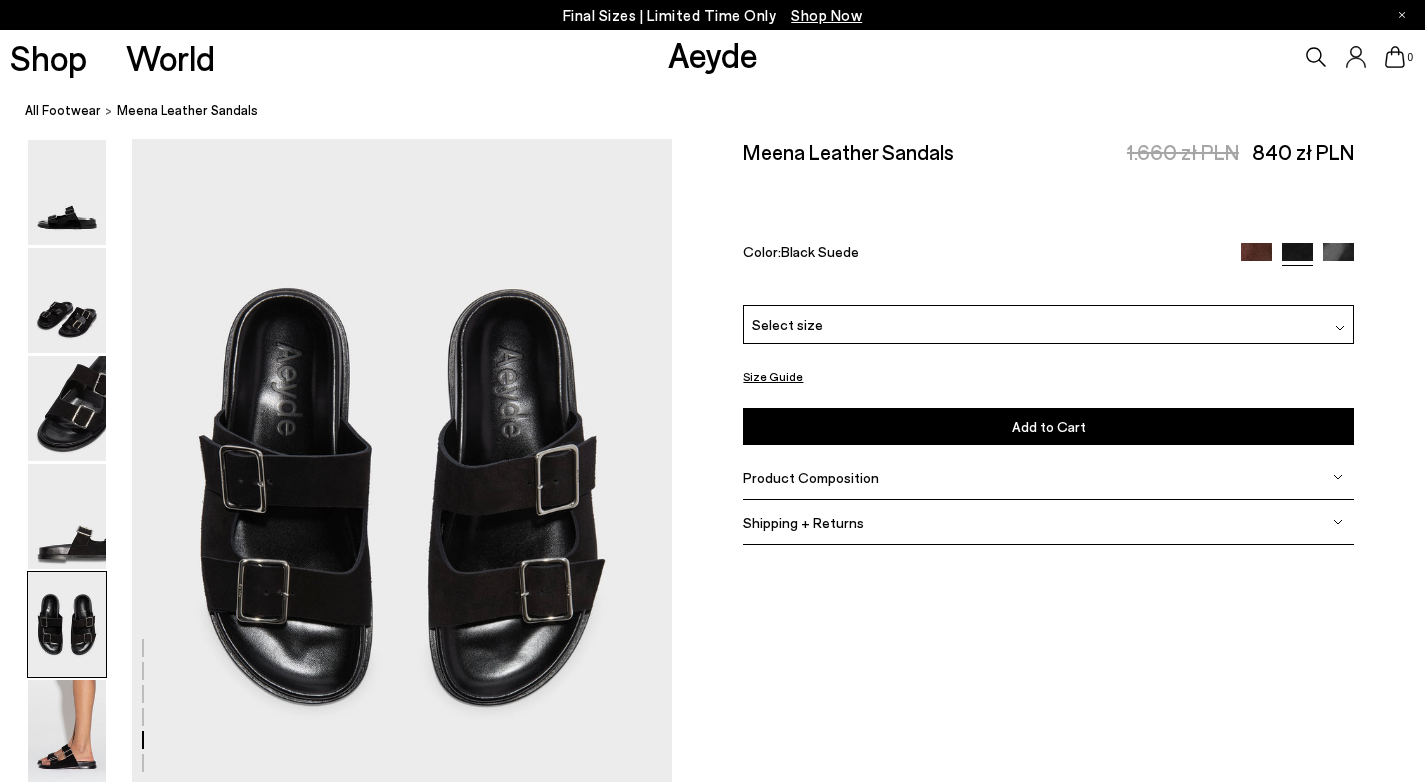 click at bounding box center (1338, 258) 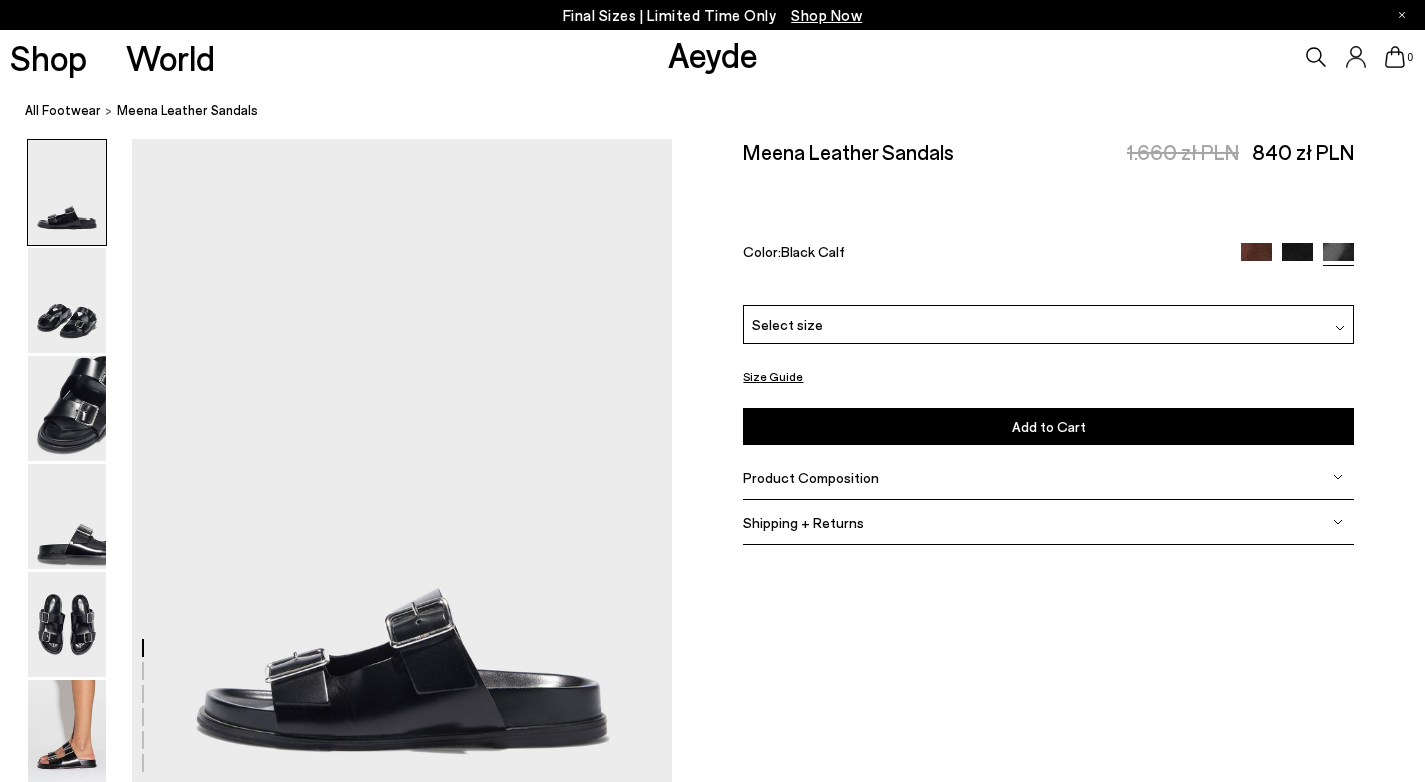 scroll, scrollTop: 0, scrollLeft: 0, axis: both 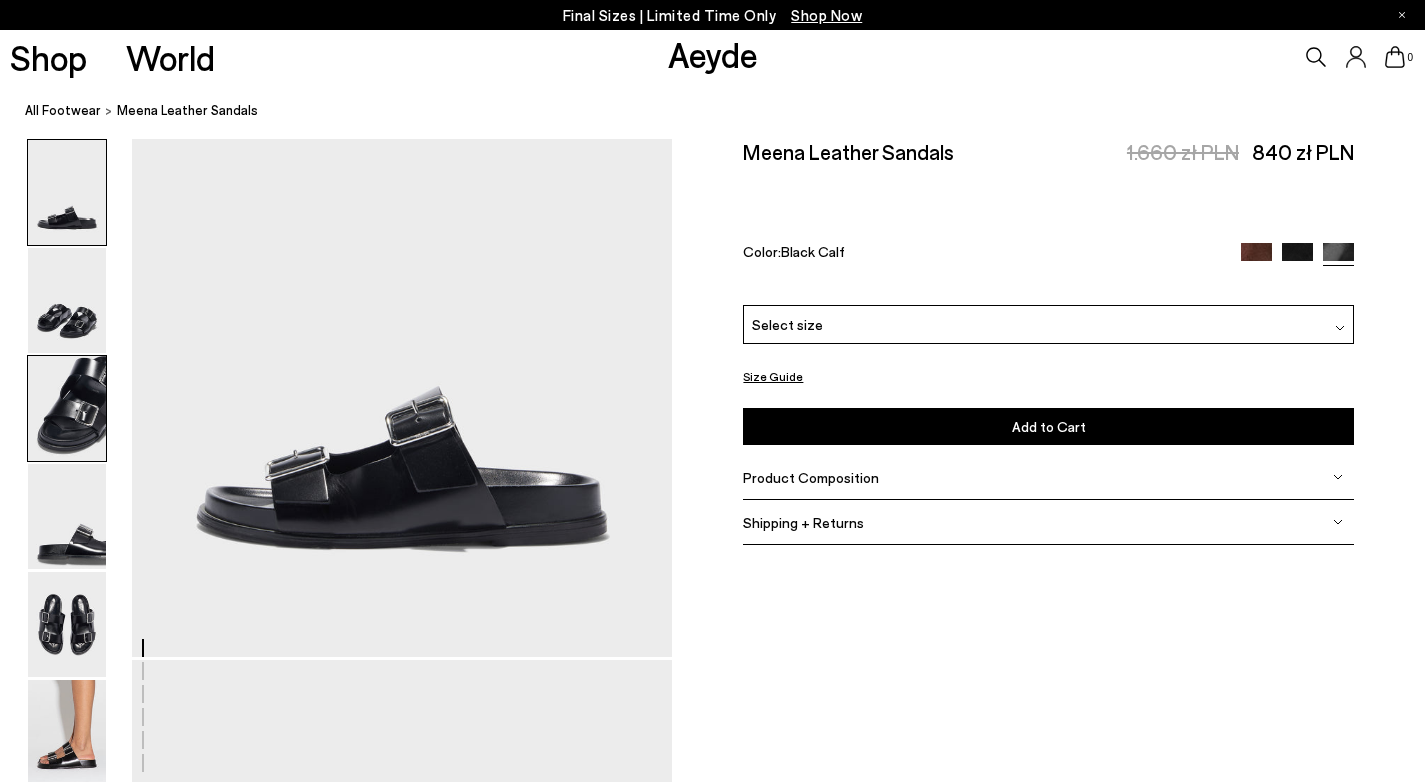 click at bounding box center (67, 408) 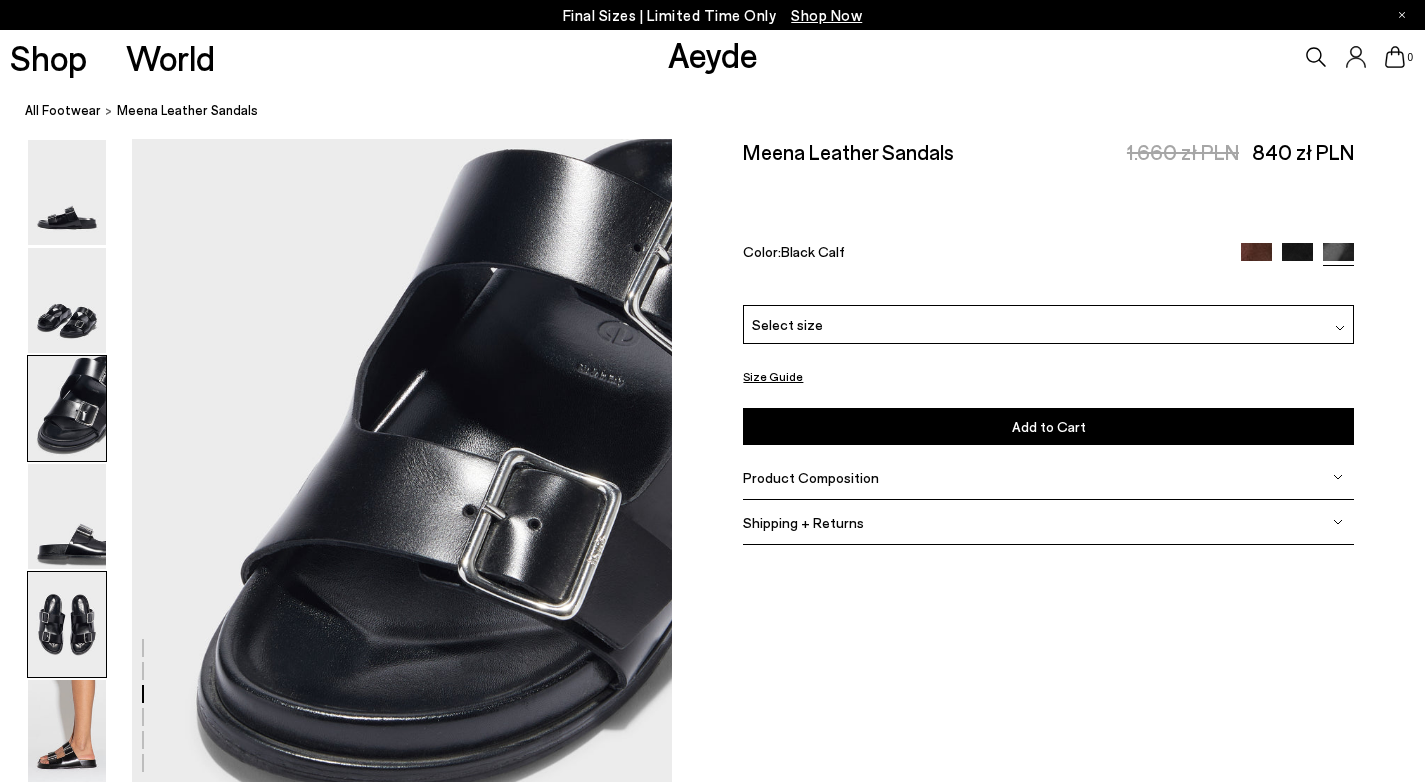 click at bounding box center [67, 624] 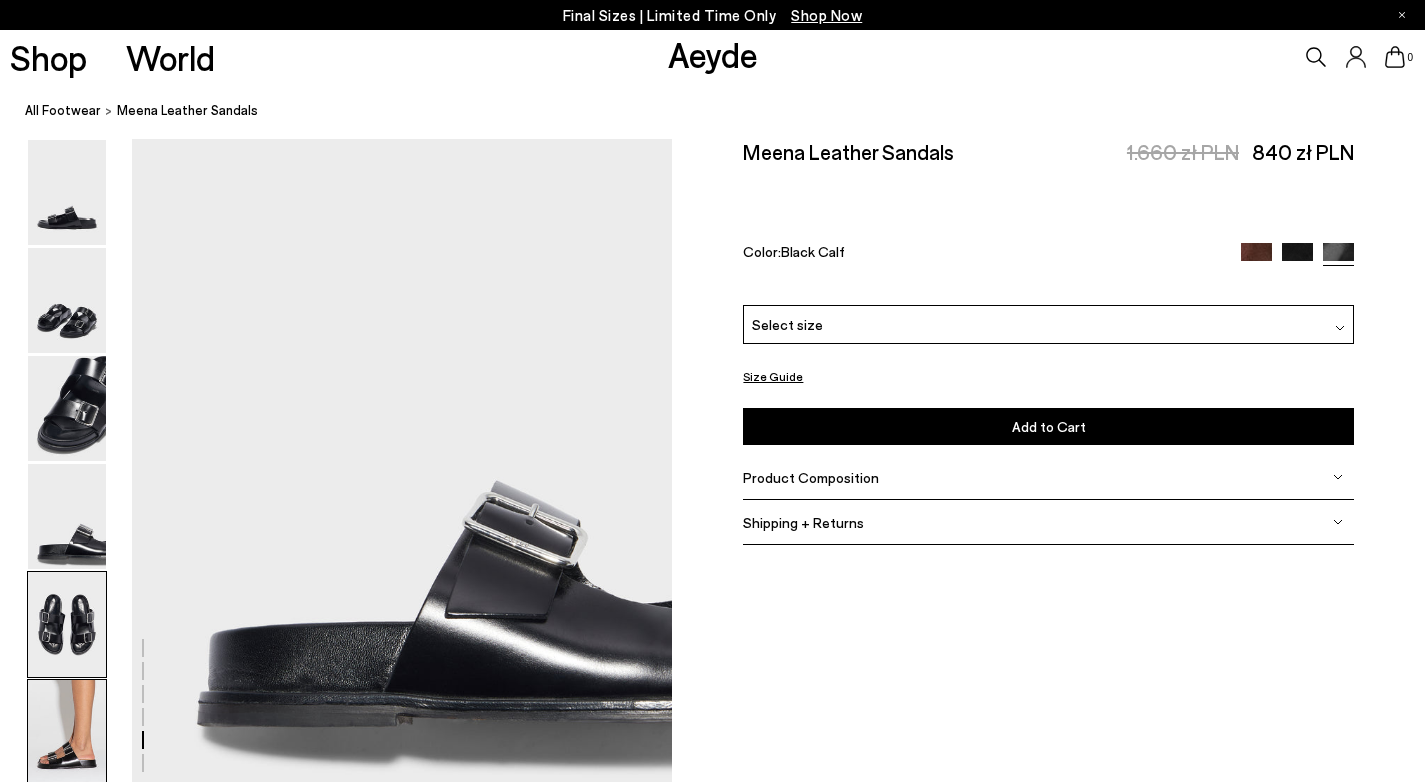 scroll, scrollTop: 2895, scrollLeft: 0, axis: vertical 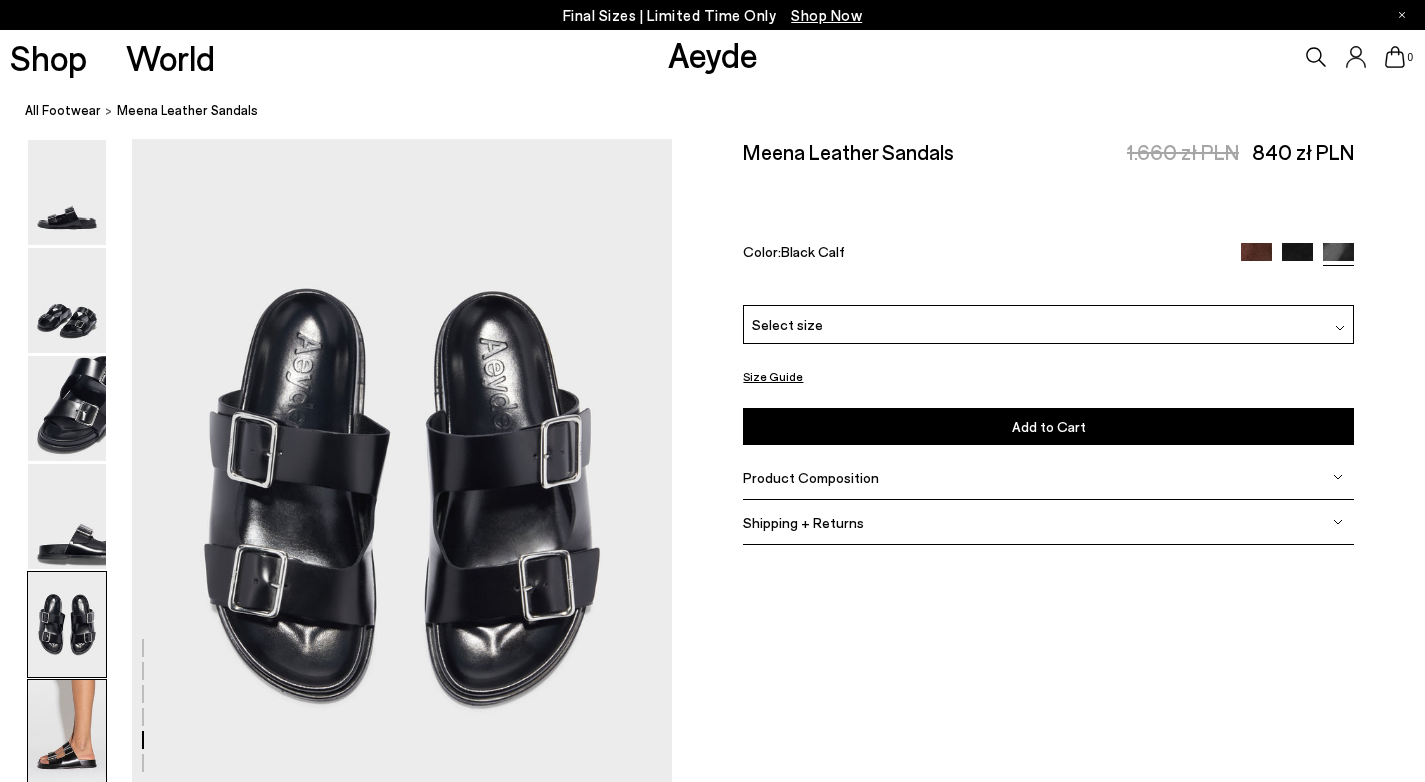click at bounding box center (67, 732) 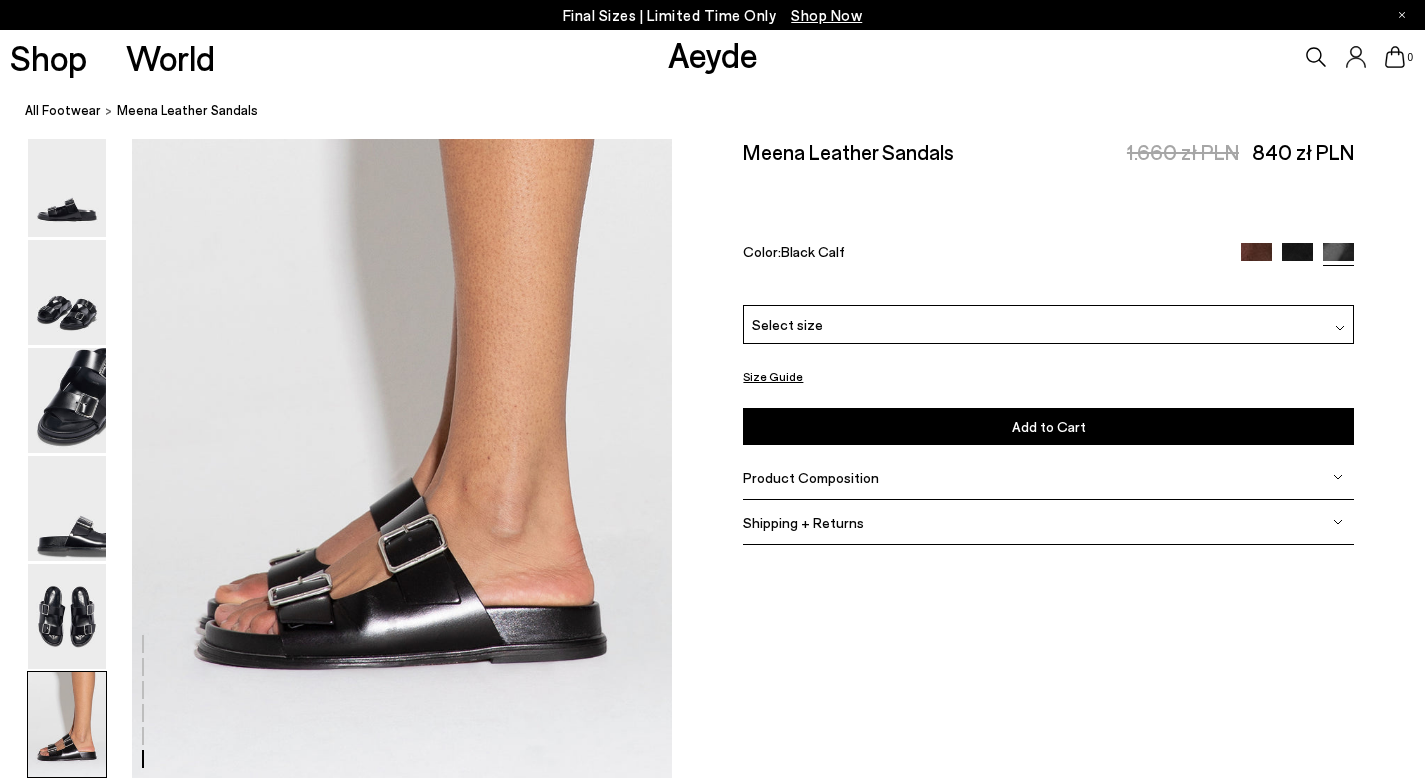 scroll, scrollTop: 3755, scrollLeft: 0, axis: vertical 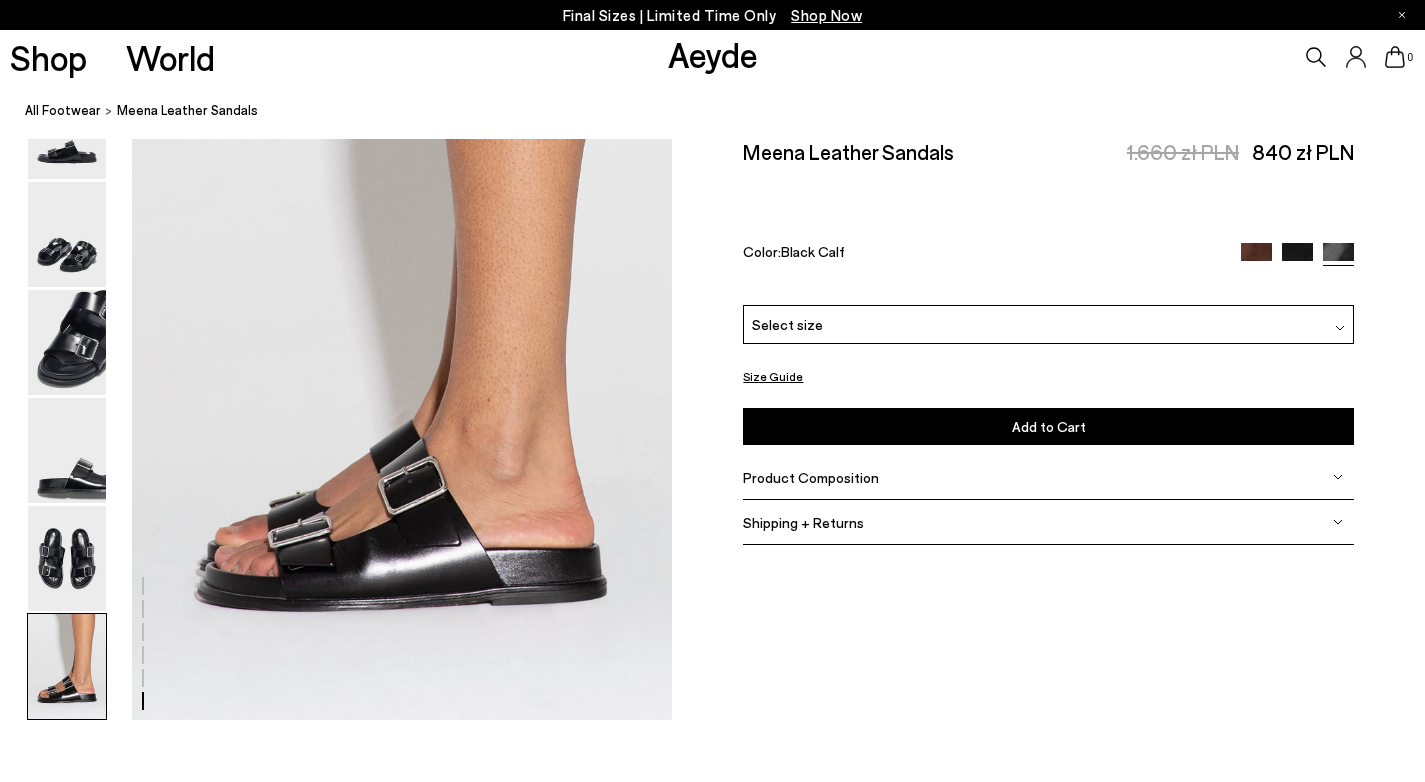 click on "Select size" at bounding box center (1048, 324) 